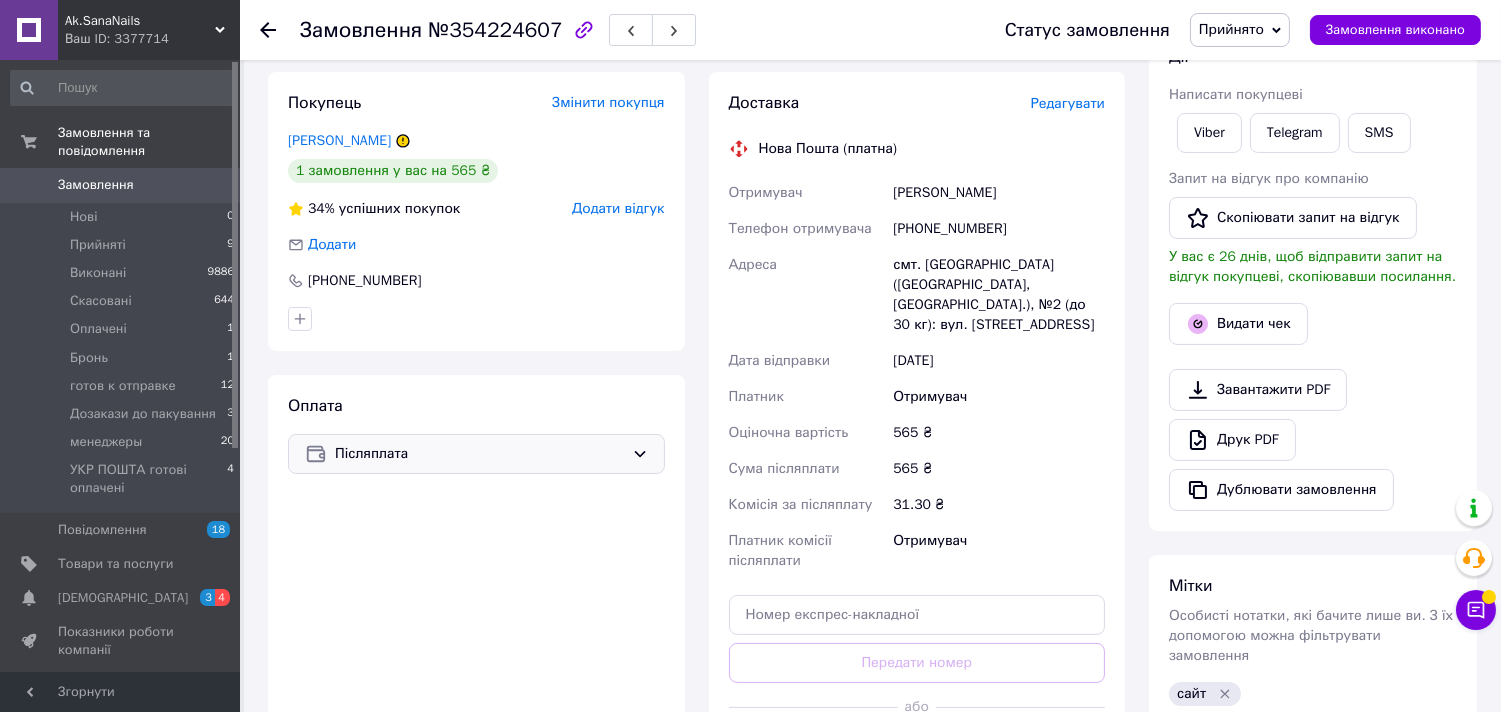 scroll, scrollTop: 555, scrollLeft: 0, axis: vertical 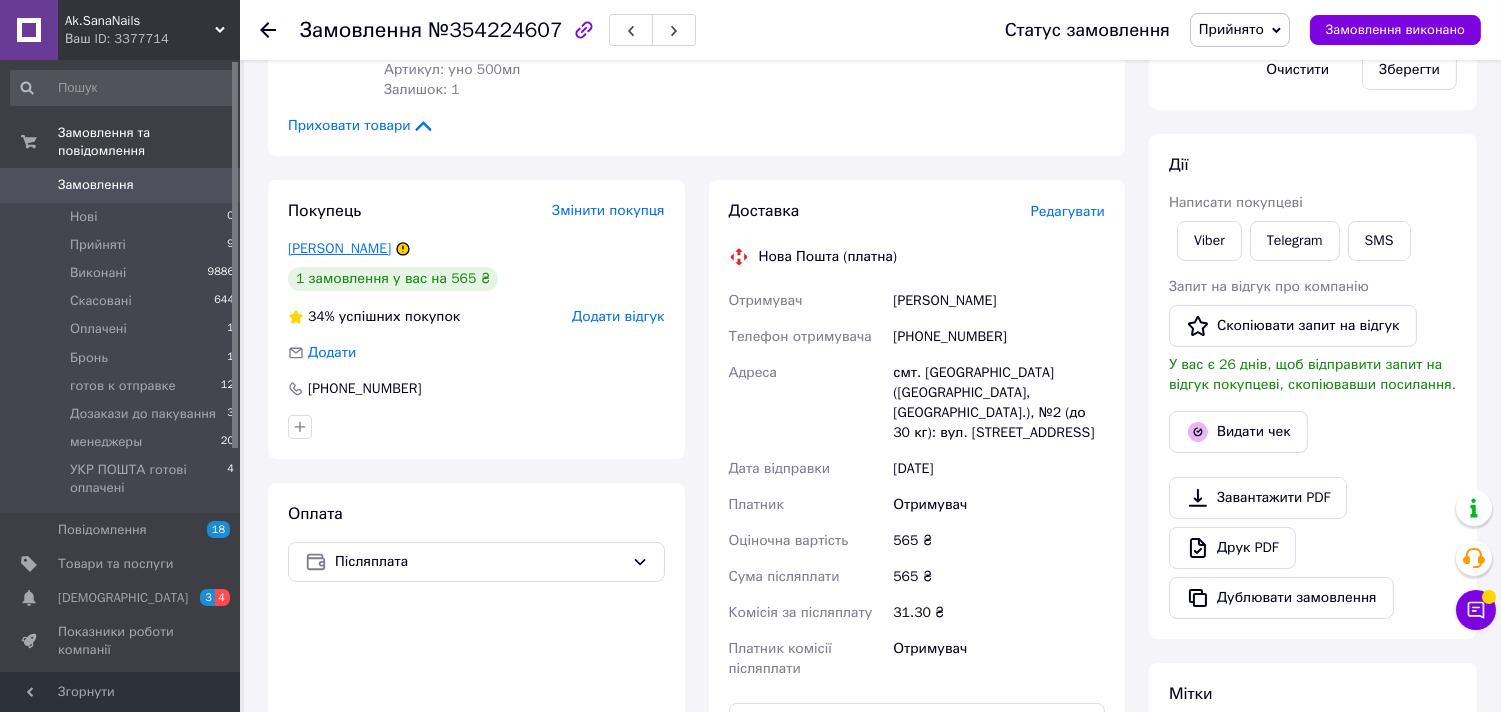 click on "[PERSON_NAME]" at bounding box center [339, 248] 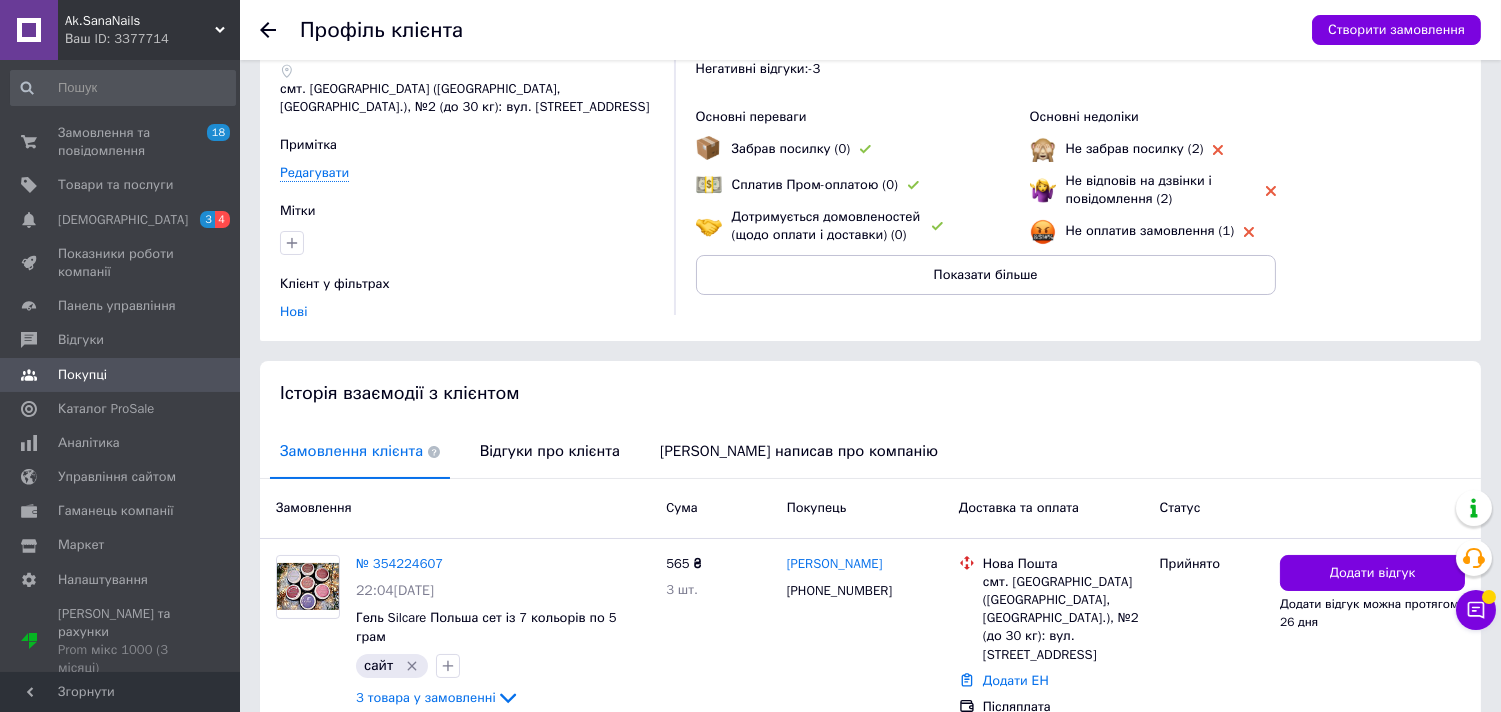 scroll, scrollTop: 183, scrollLeft: 0, axis: vertical 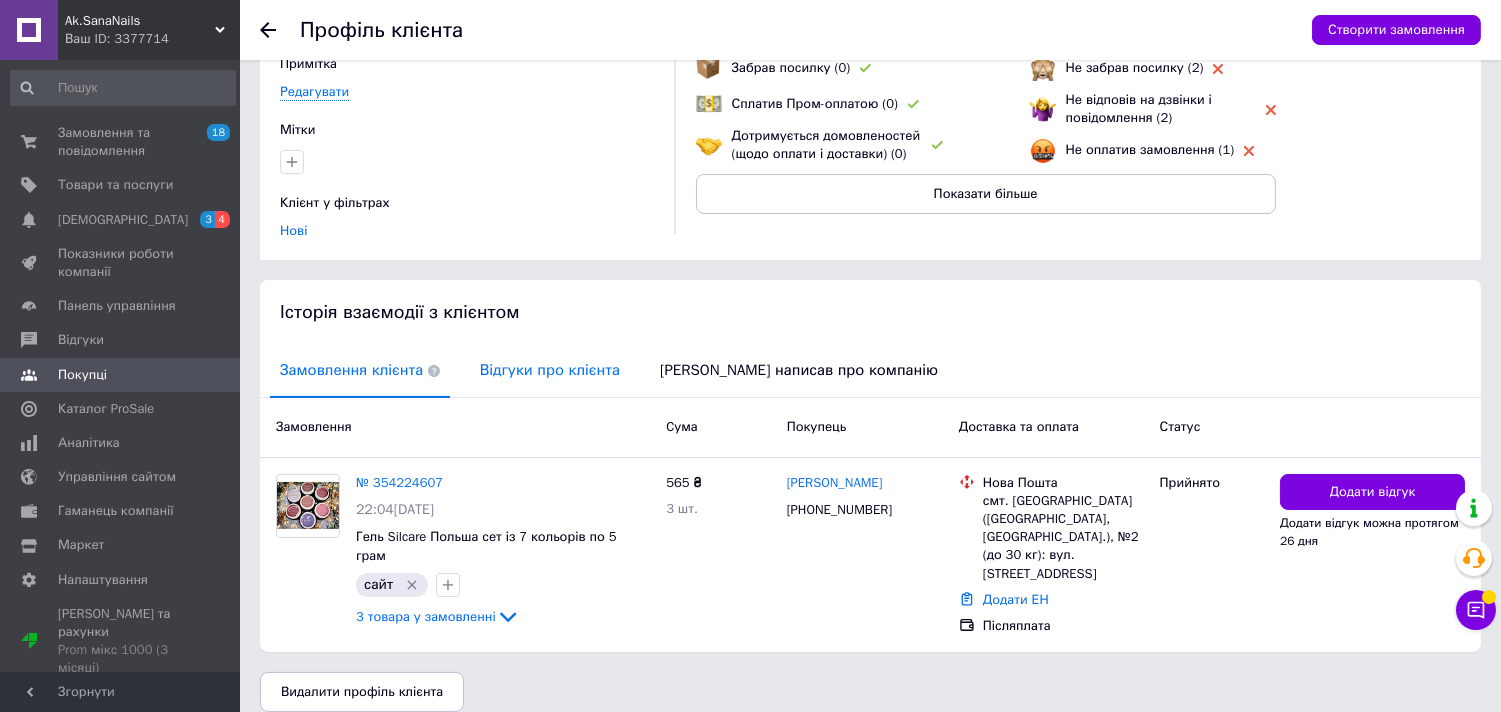 click on "Відгуки про клієнта" at bounding box center (550, 370) 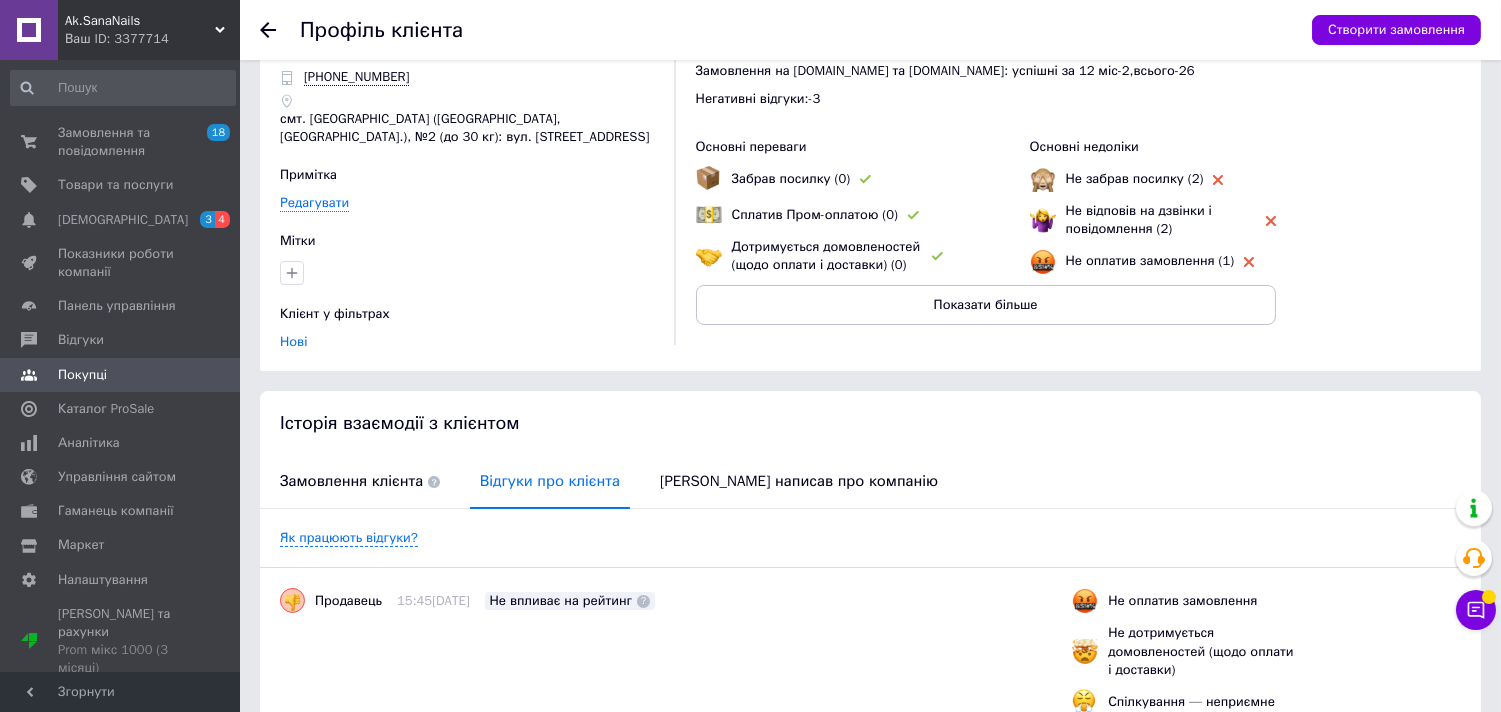 scroll, scrollTop: 0, scrollLeft: 0, axis: both 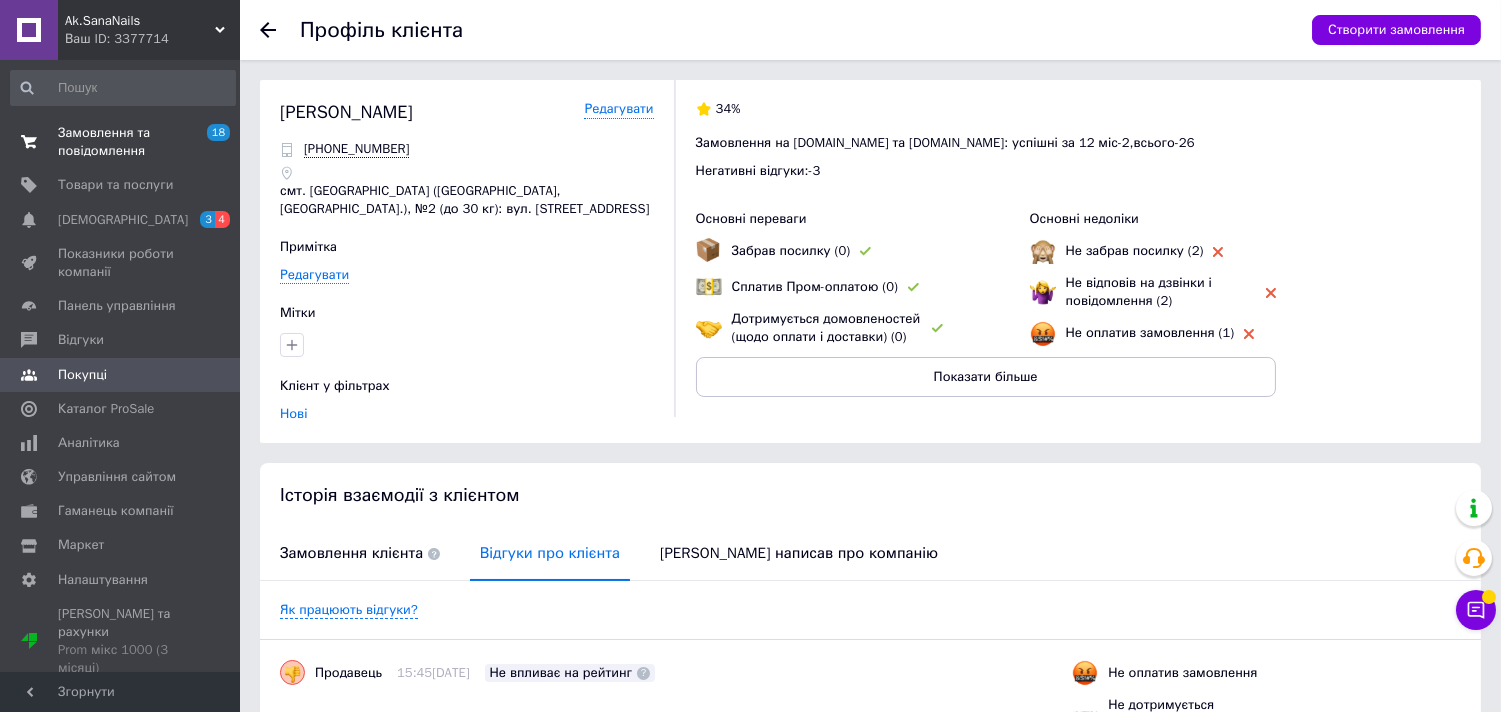 click on "Замовлення та повідомлення" at bounding box center [121, 142] 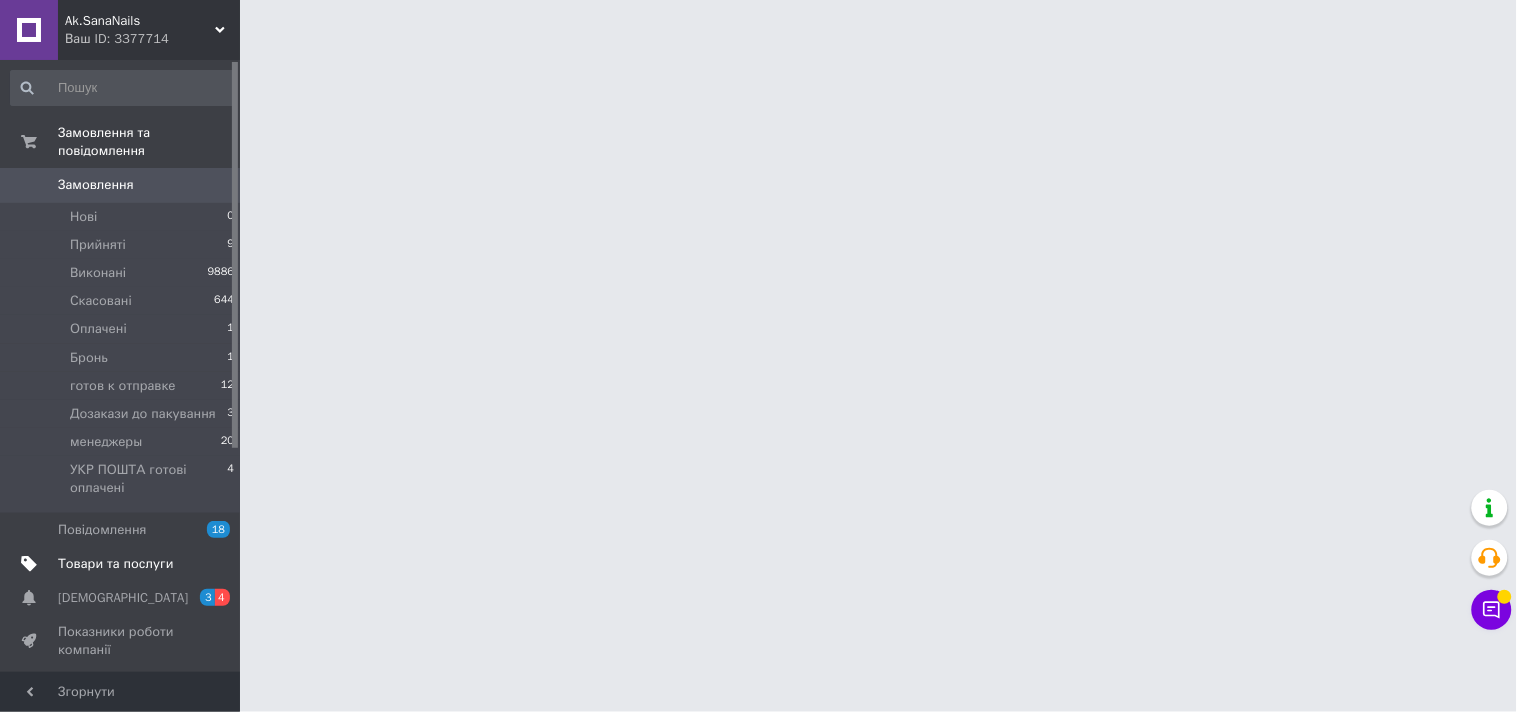 click on "Товари та послуги" at bounding box center (115, 564) 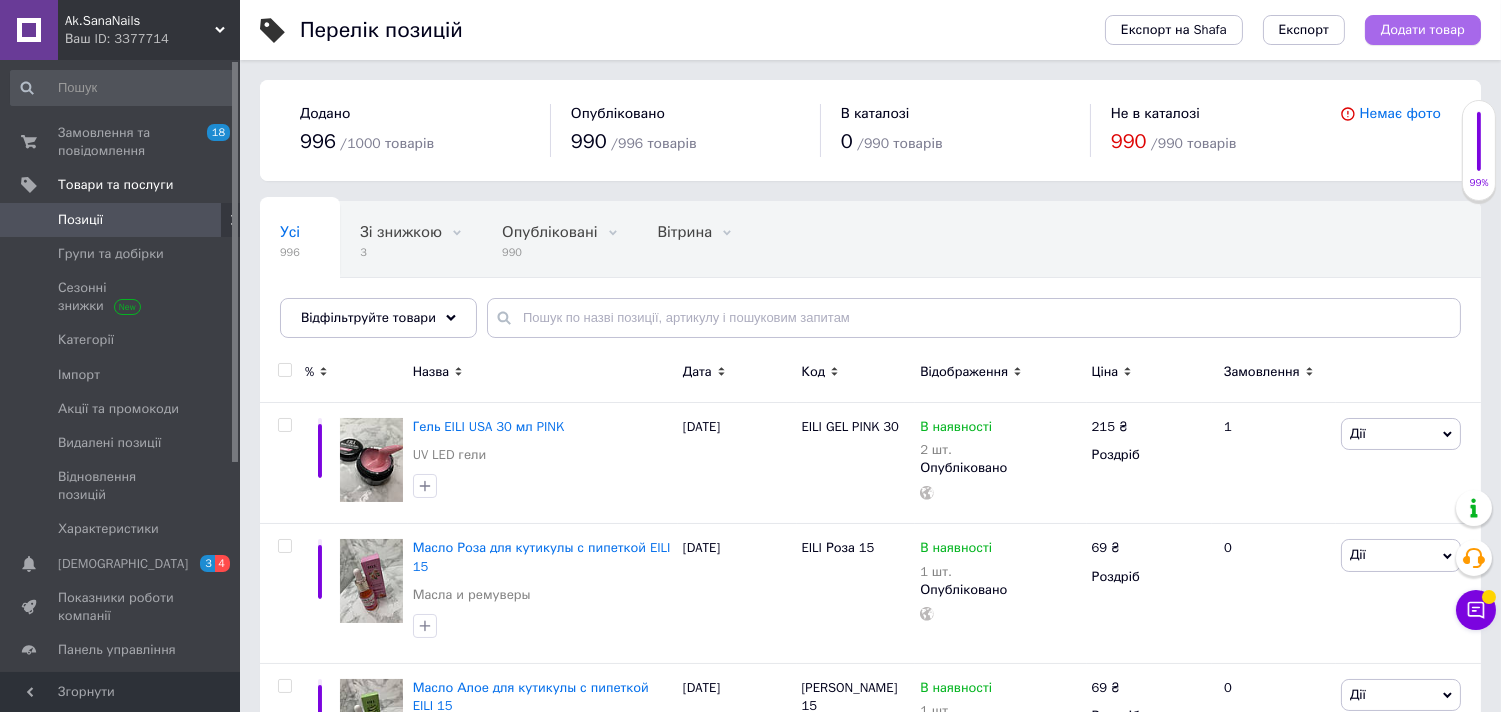 click on "Додати товар" at bounding box center [1423, 30] 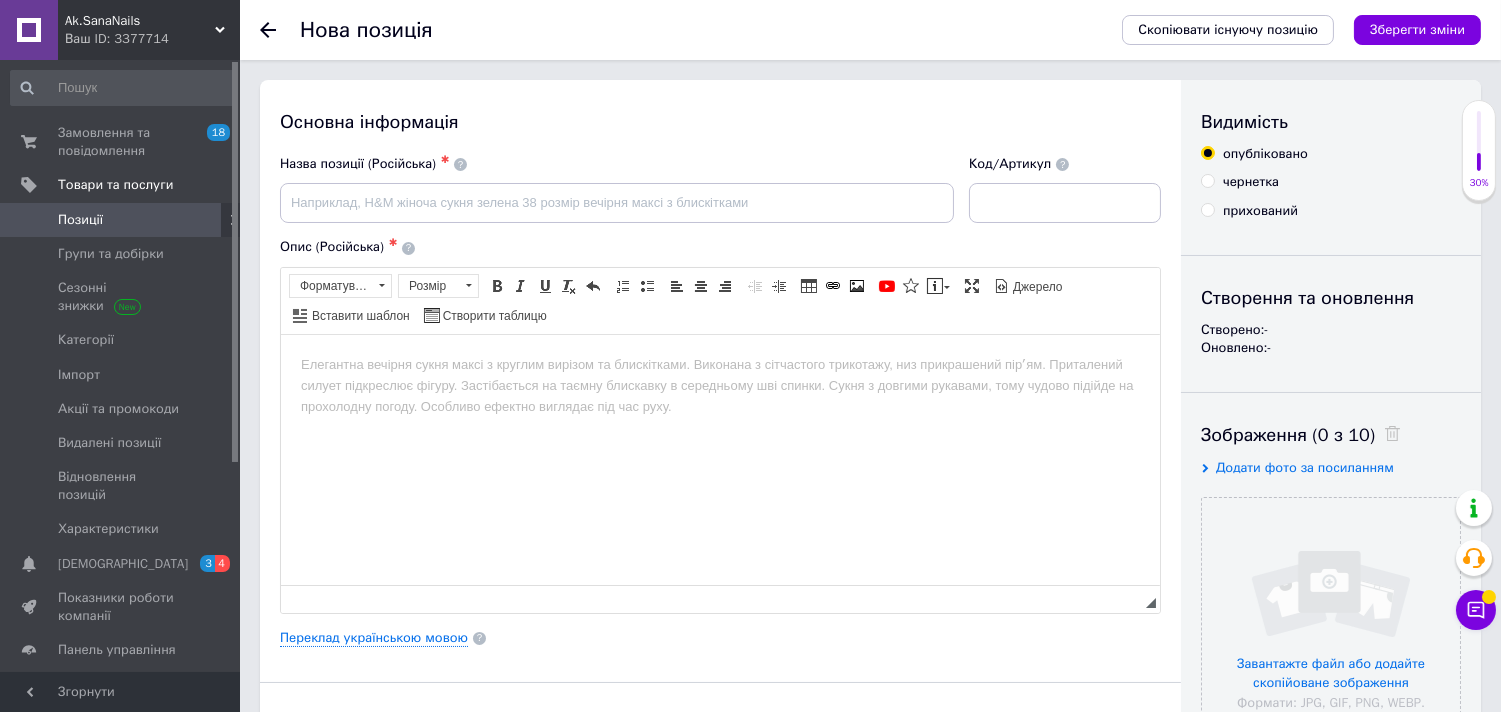 scroll, scrollTop: 0, scrollLeft: 0, axis: both 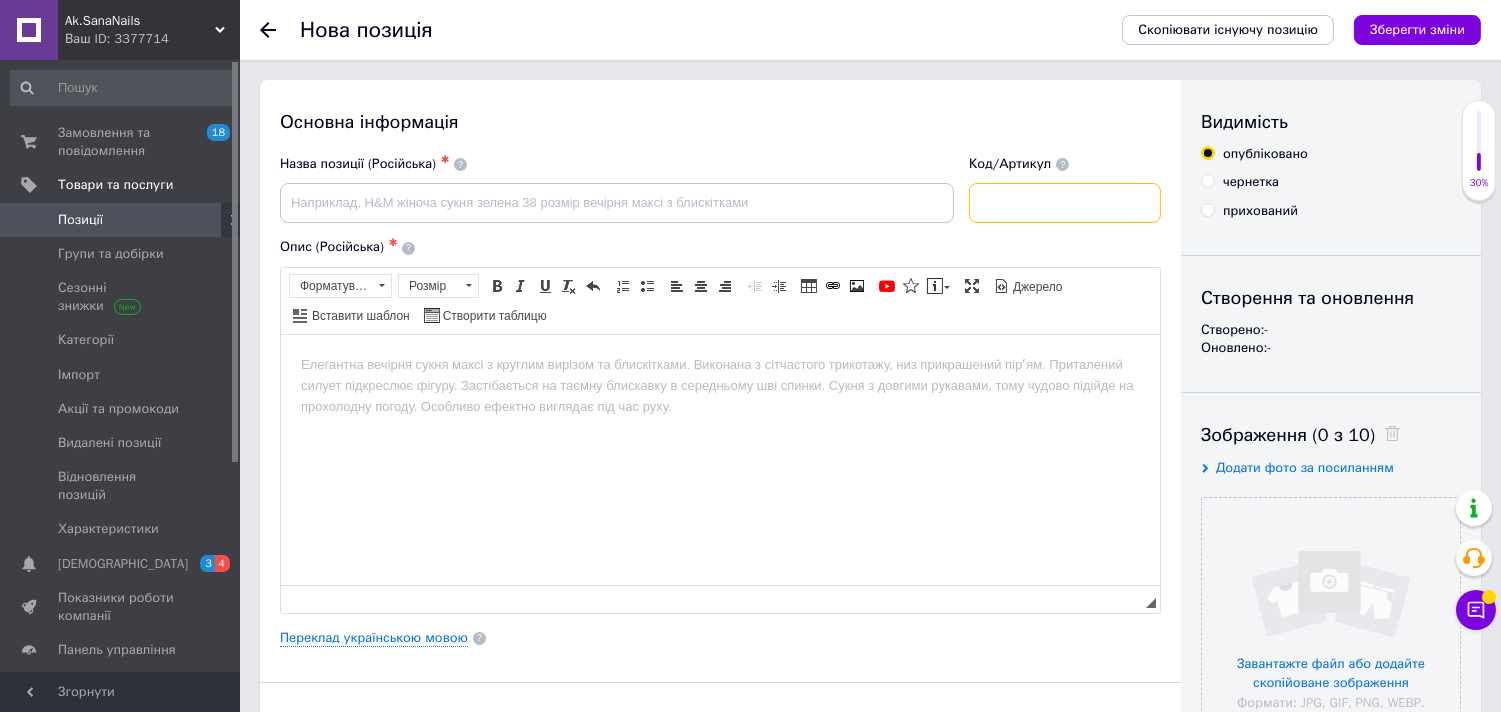 click at bounding box center (1065, 203) 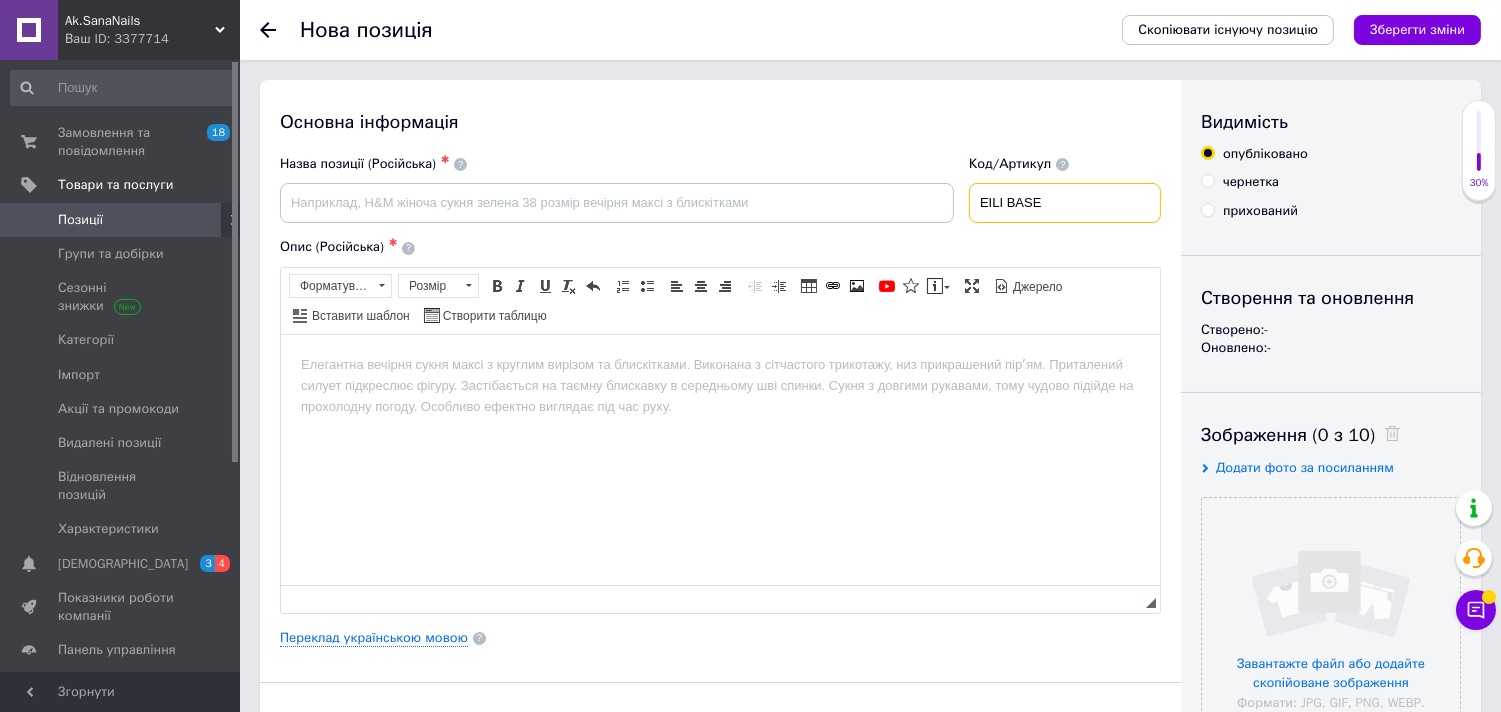 type on "EILI BASE" 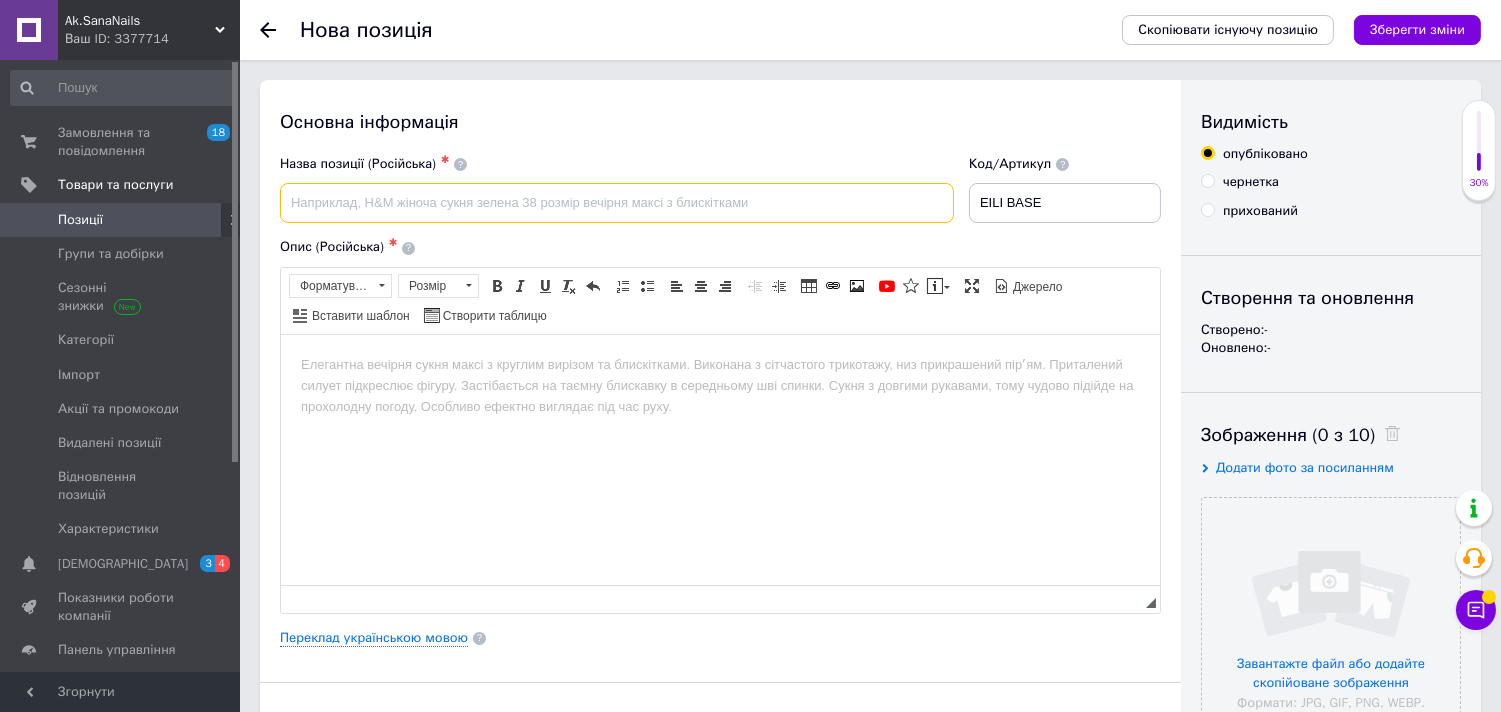 click at bounding box center [617, 203] 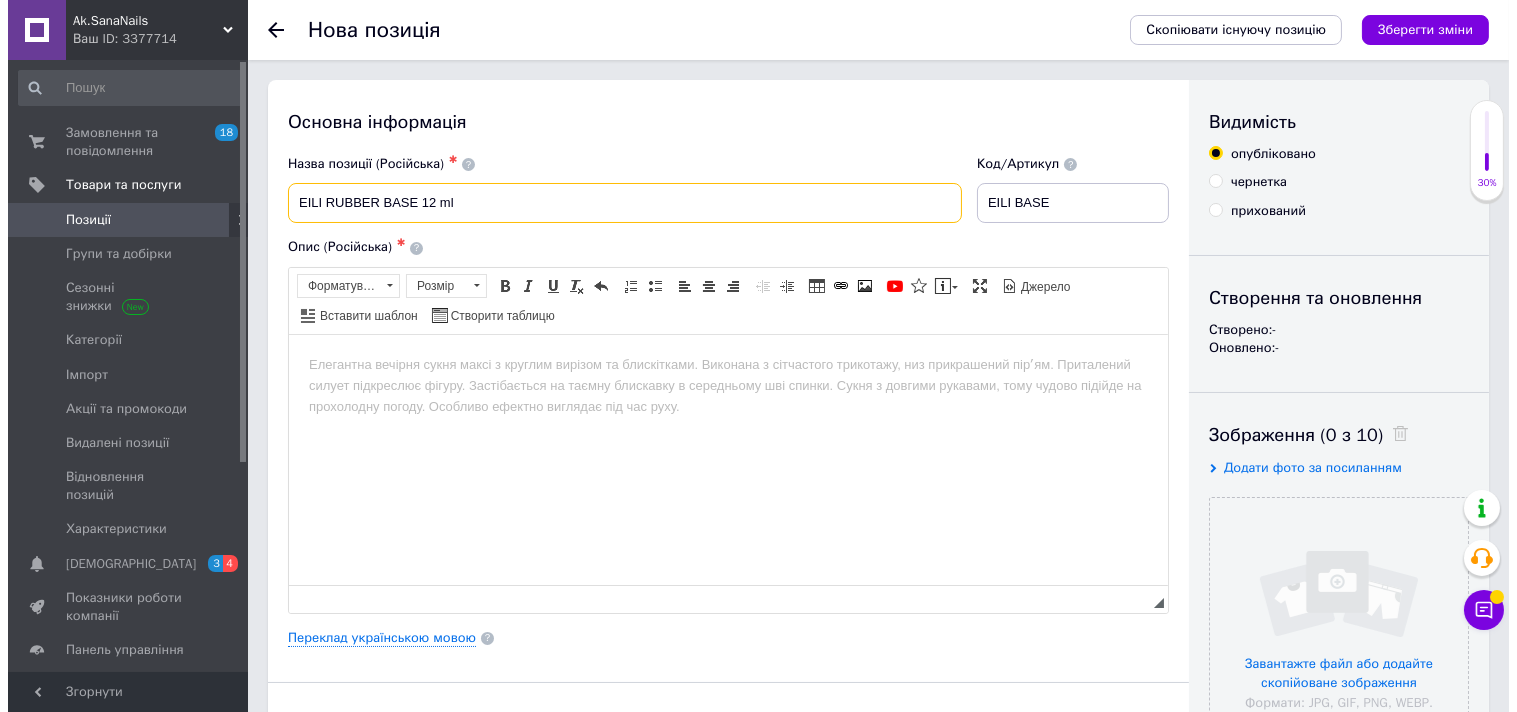 scroll, scrollTop: 222, scrollLeft: 0, axis: vertical 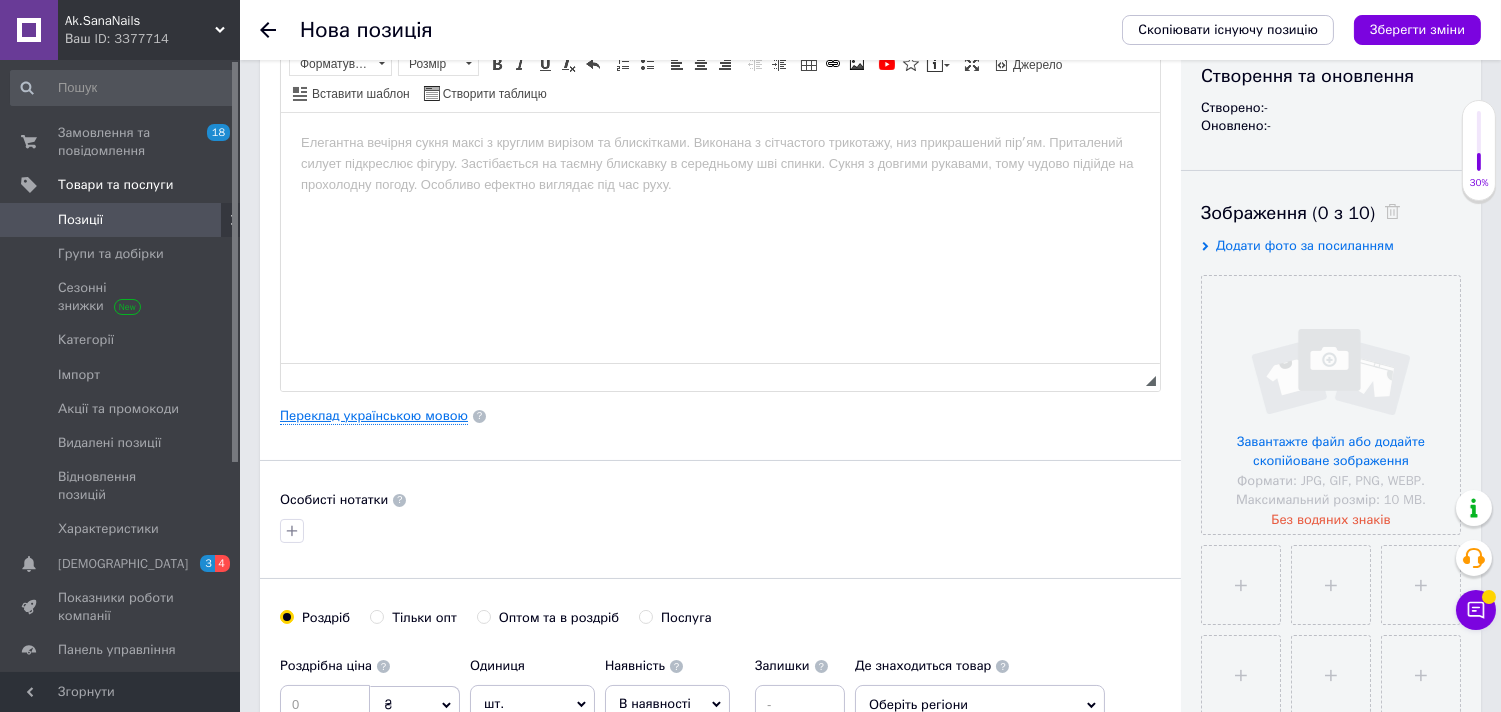 type on "EILI RUBBER BASE 12 ml" 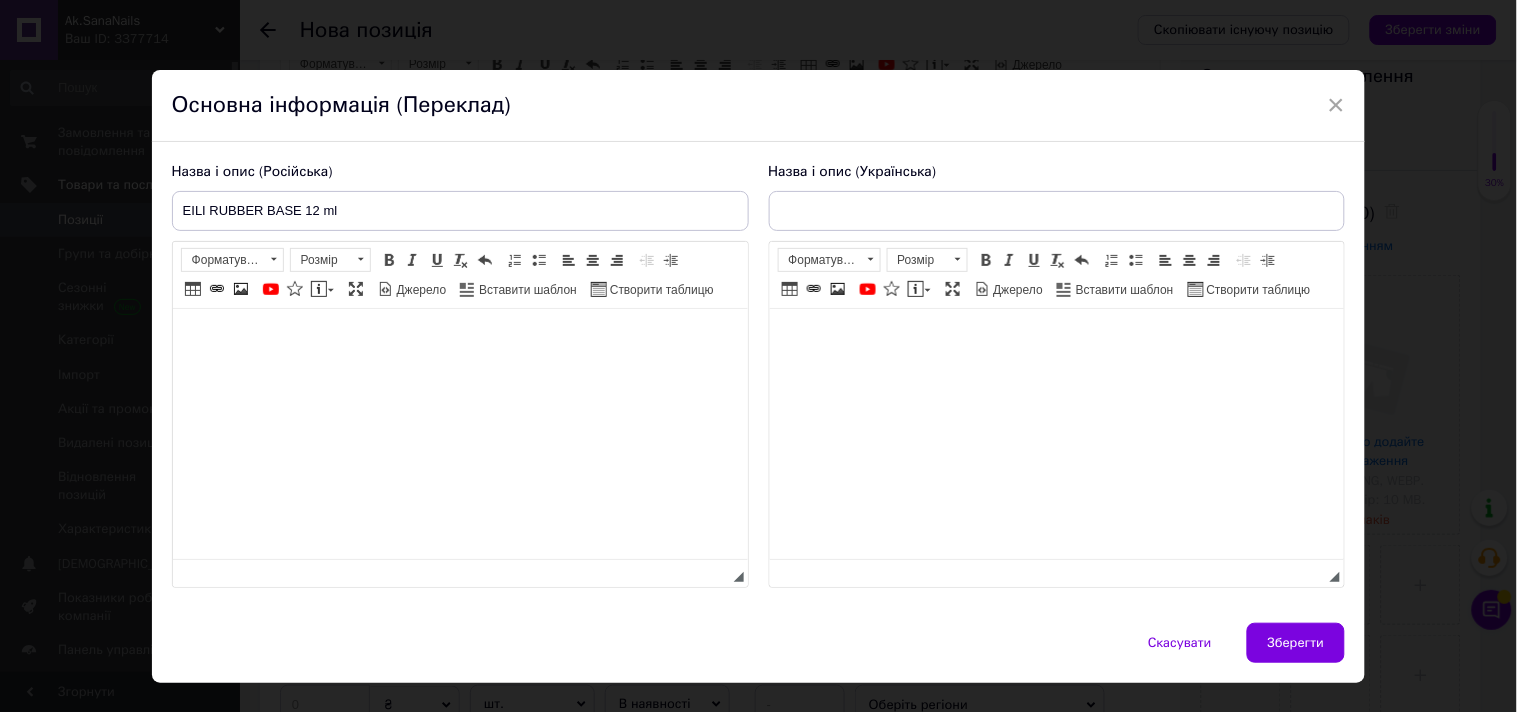 scroll, scrollTop: 0, scrollLeft: 0, axis: both 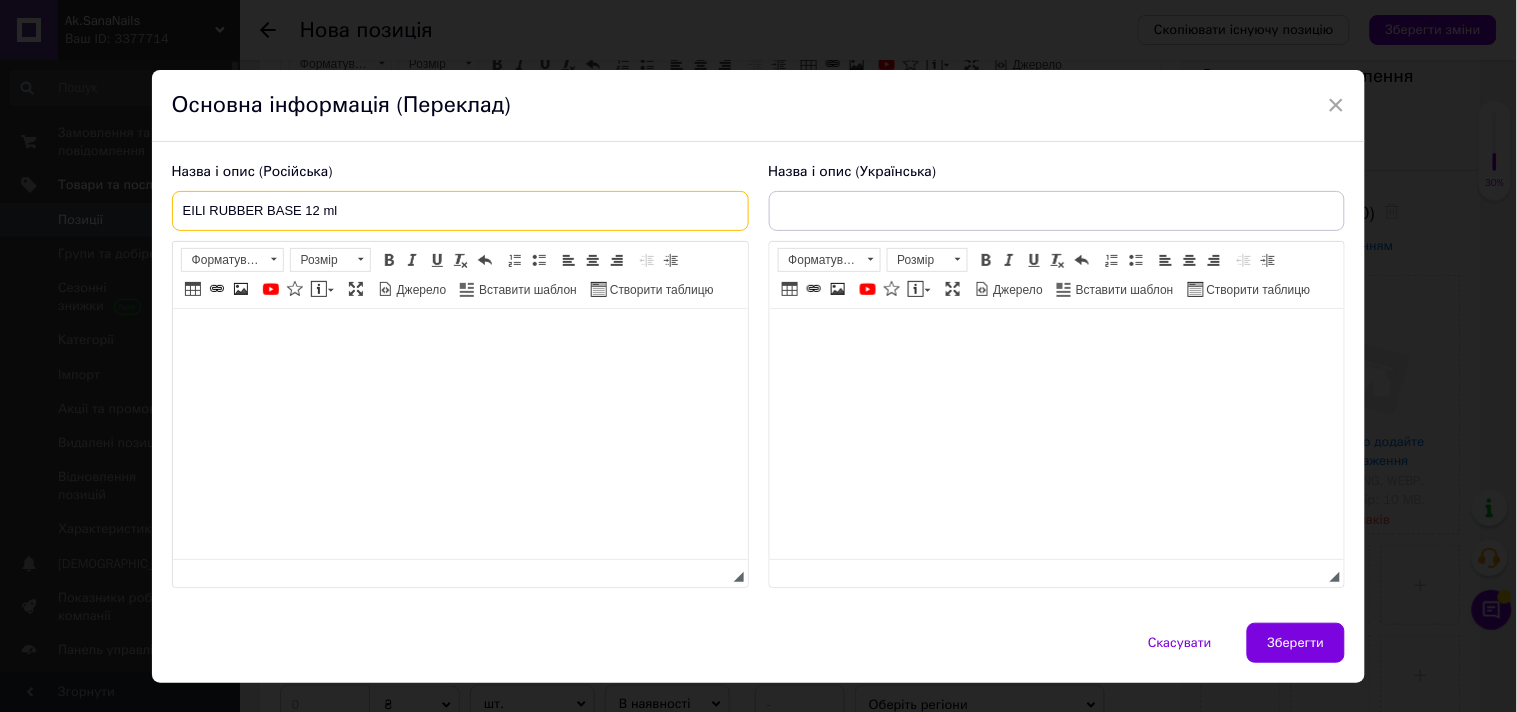 drag, startPoint x: 181, startPoint y: 204, endPoint x: 325, endPoint y: 211, distance: 144.17004 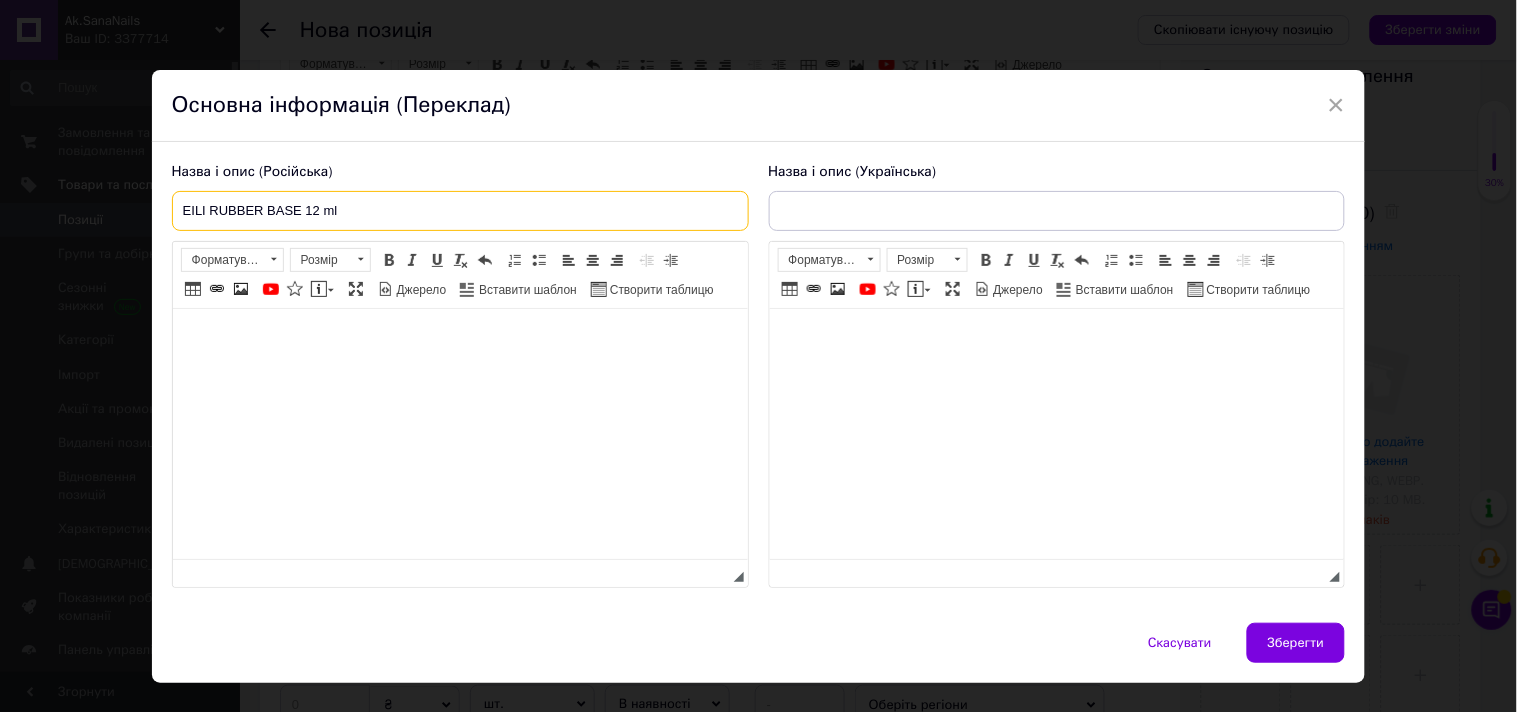 click on "EILI RUBBER BASE 12 ml" at bounding box center (460, 211) 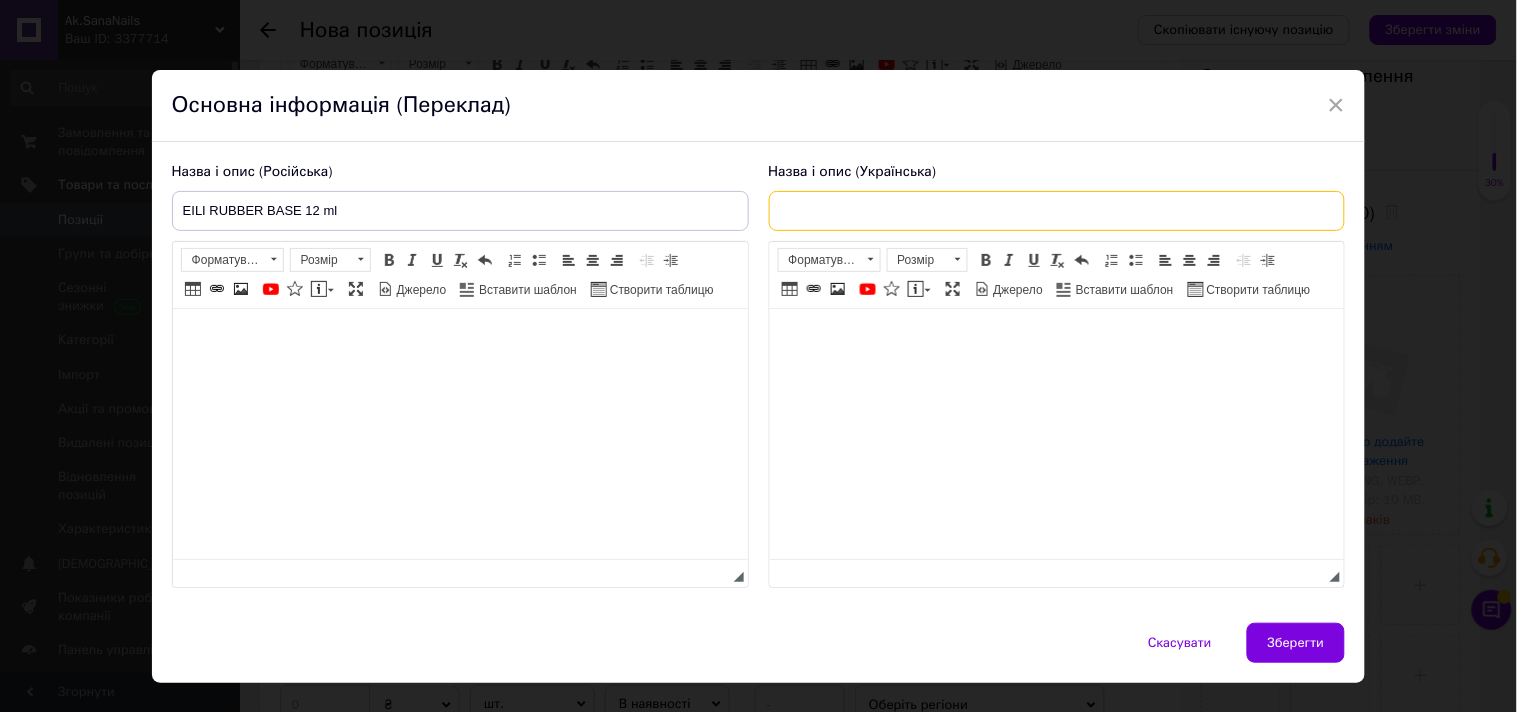 paste on "EILI RUBBER BASE 12 m" 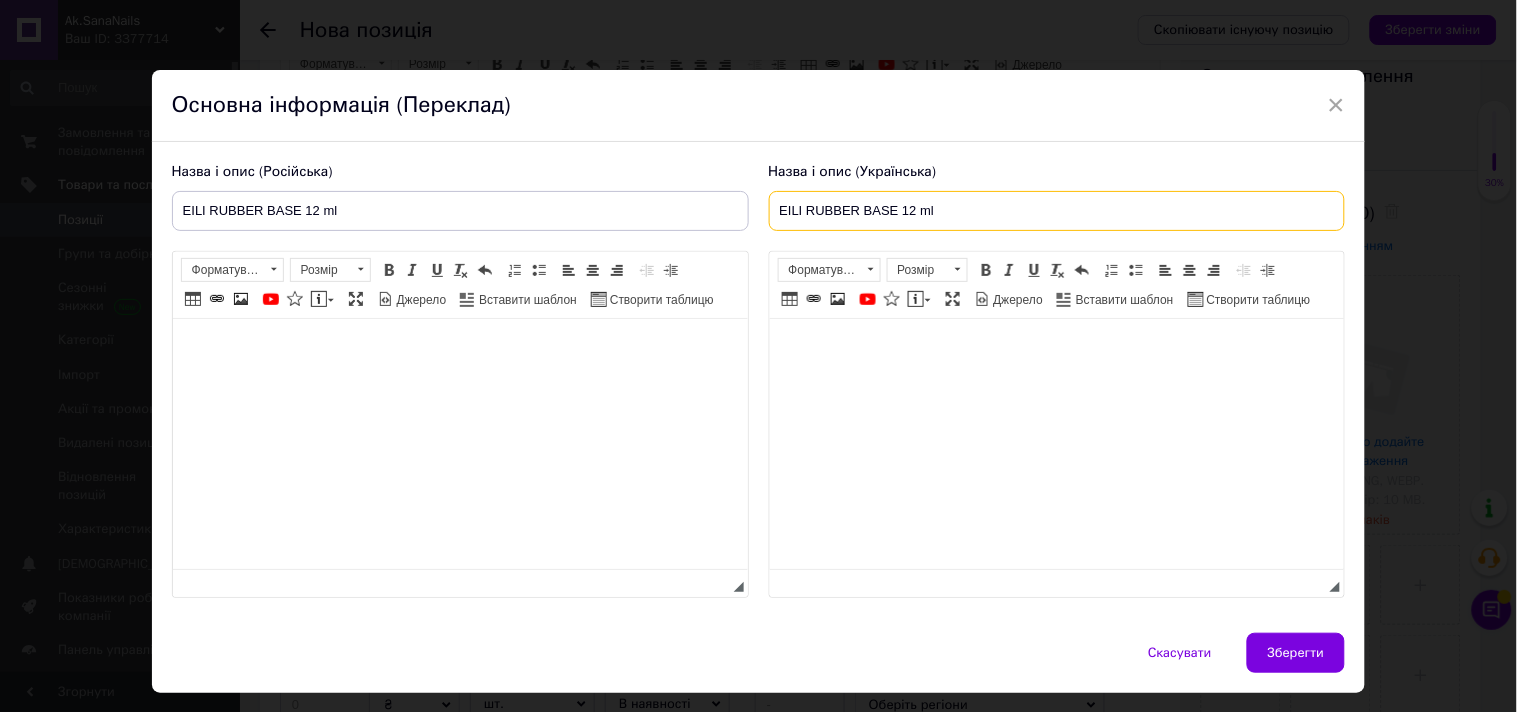 type on "EILI RUBBER BASE 12 ml" 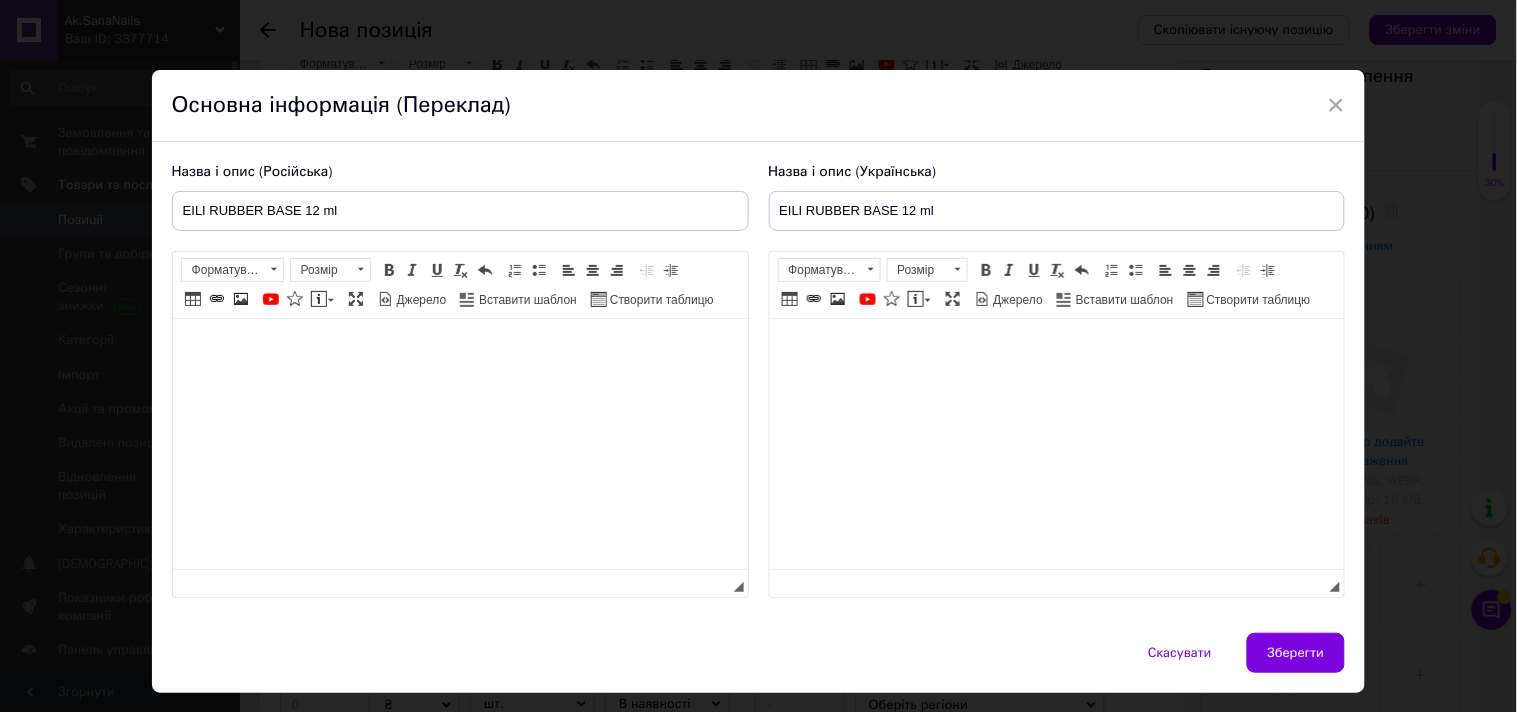 click at bounding box center (459, 349) 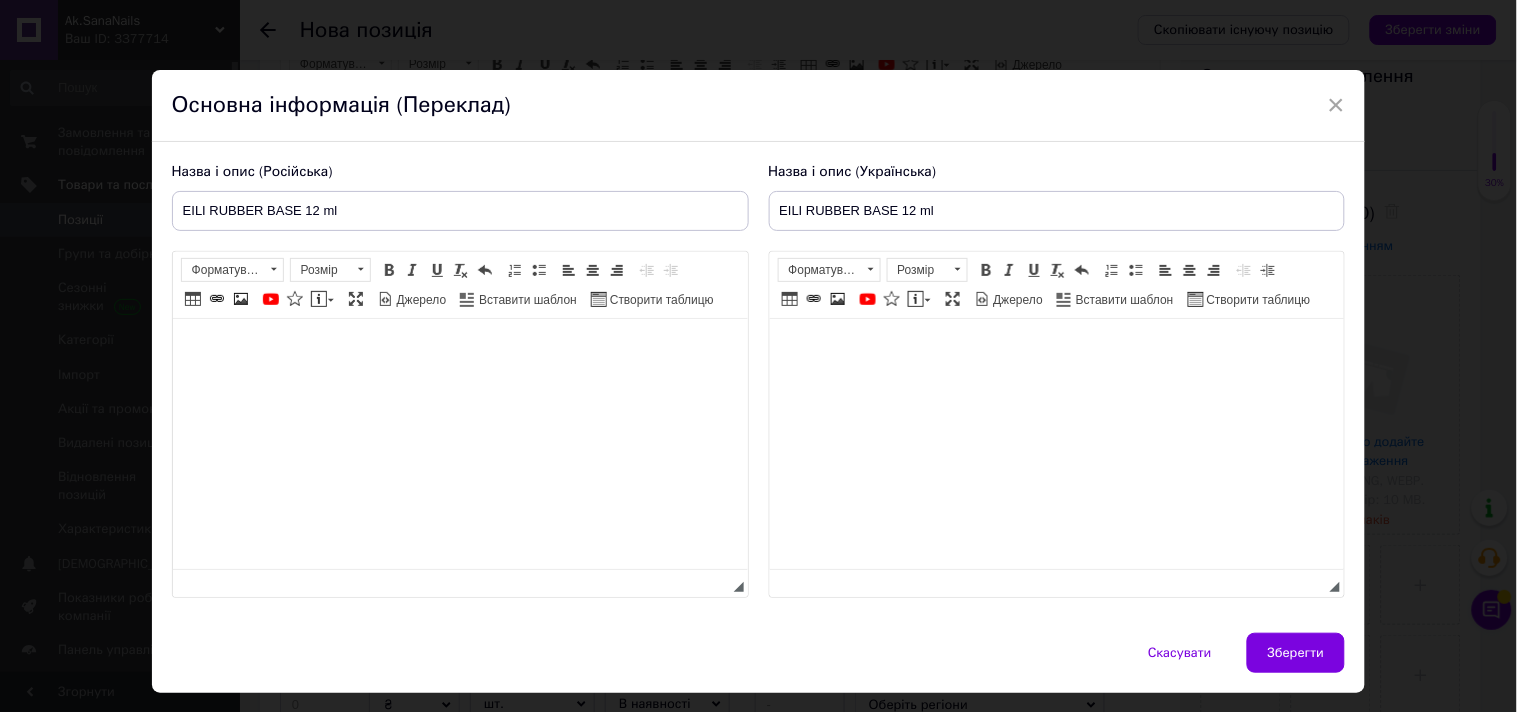 drag, startPoint x: 341, startPoint y: 378, endPoint x: 219, endPoint y: 460, distance: 146.9966 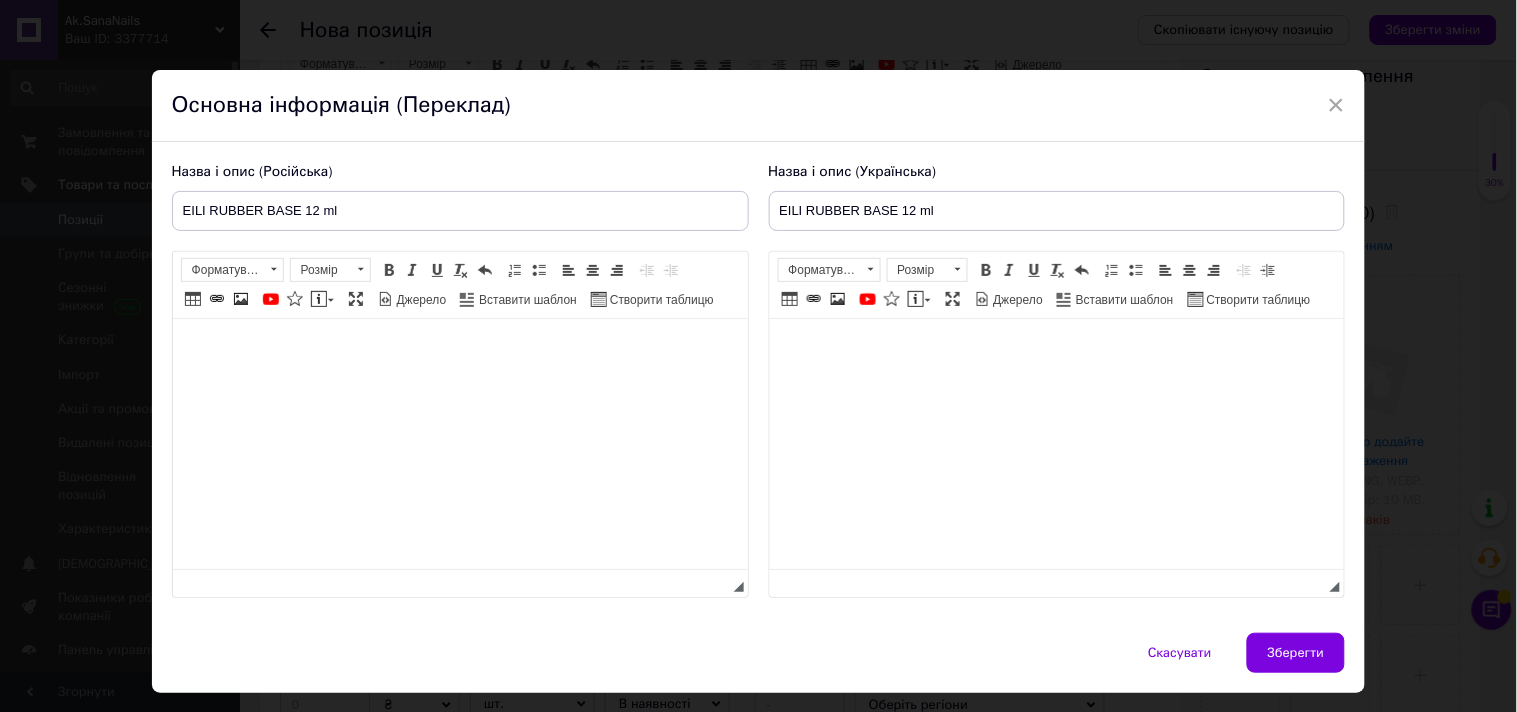 paste 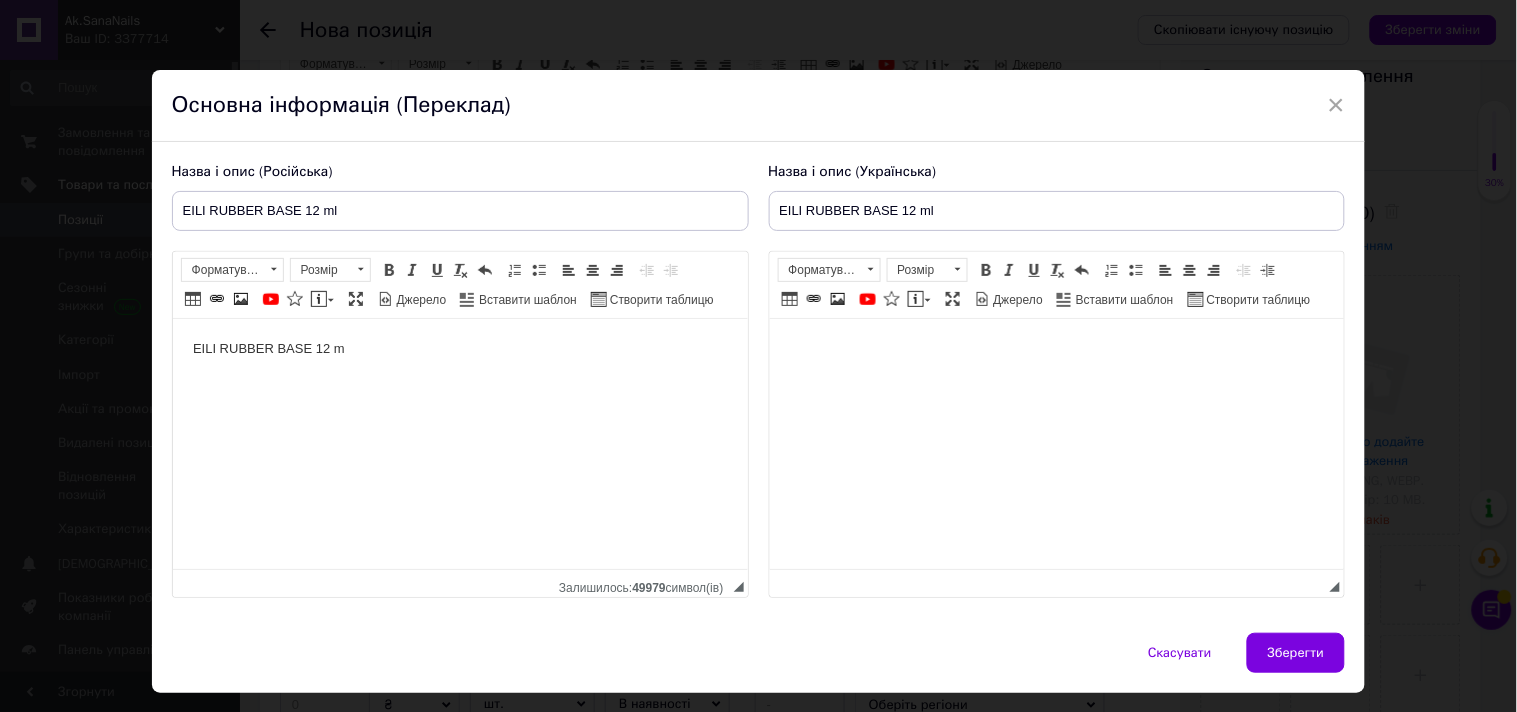 type 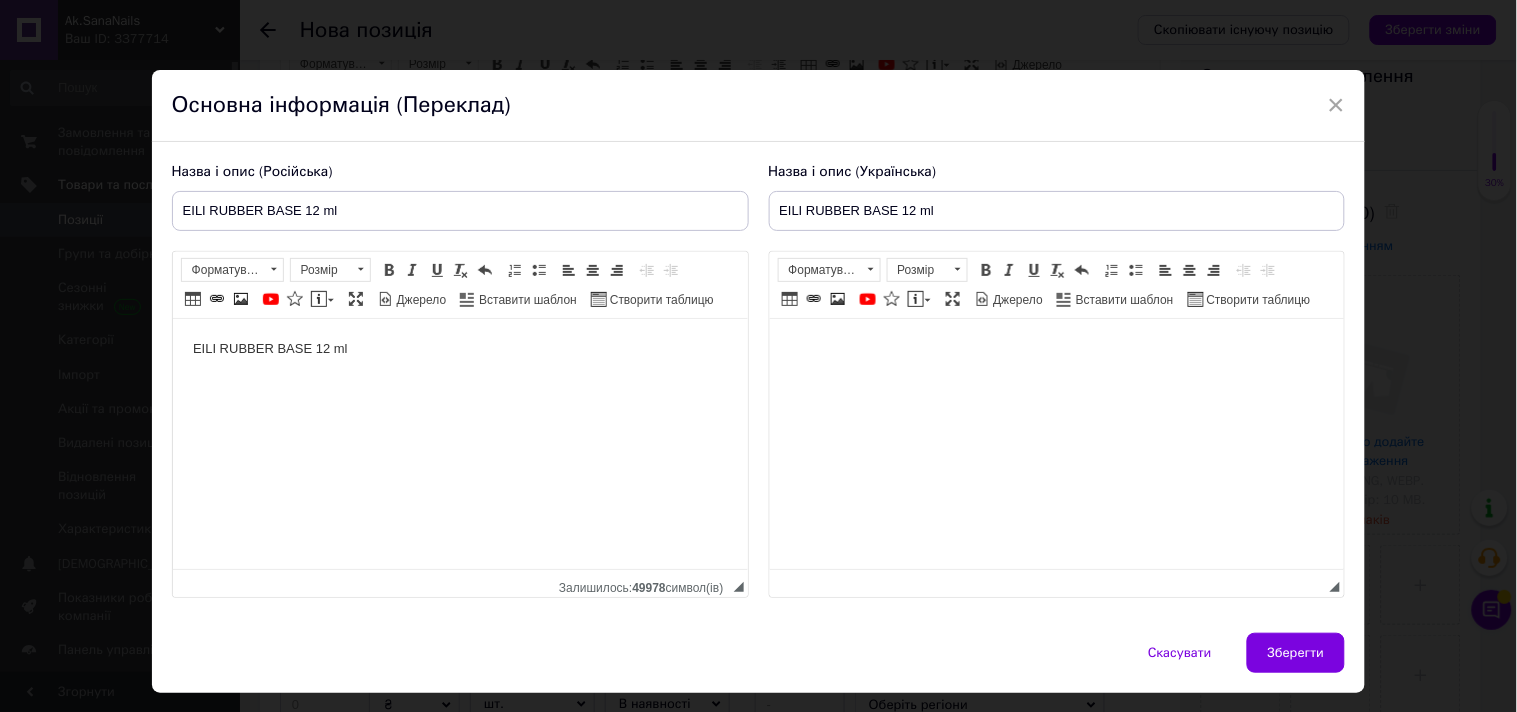 click at bounding box center [1056, 349] 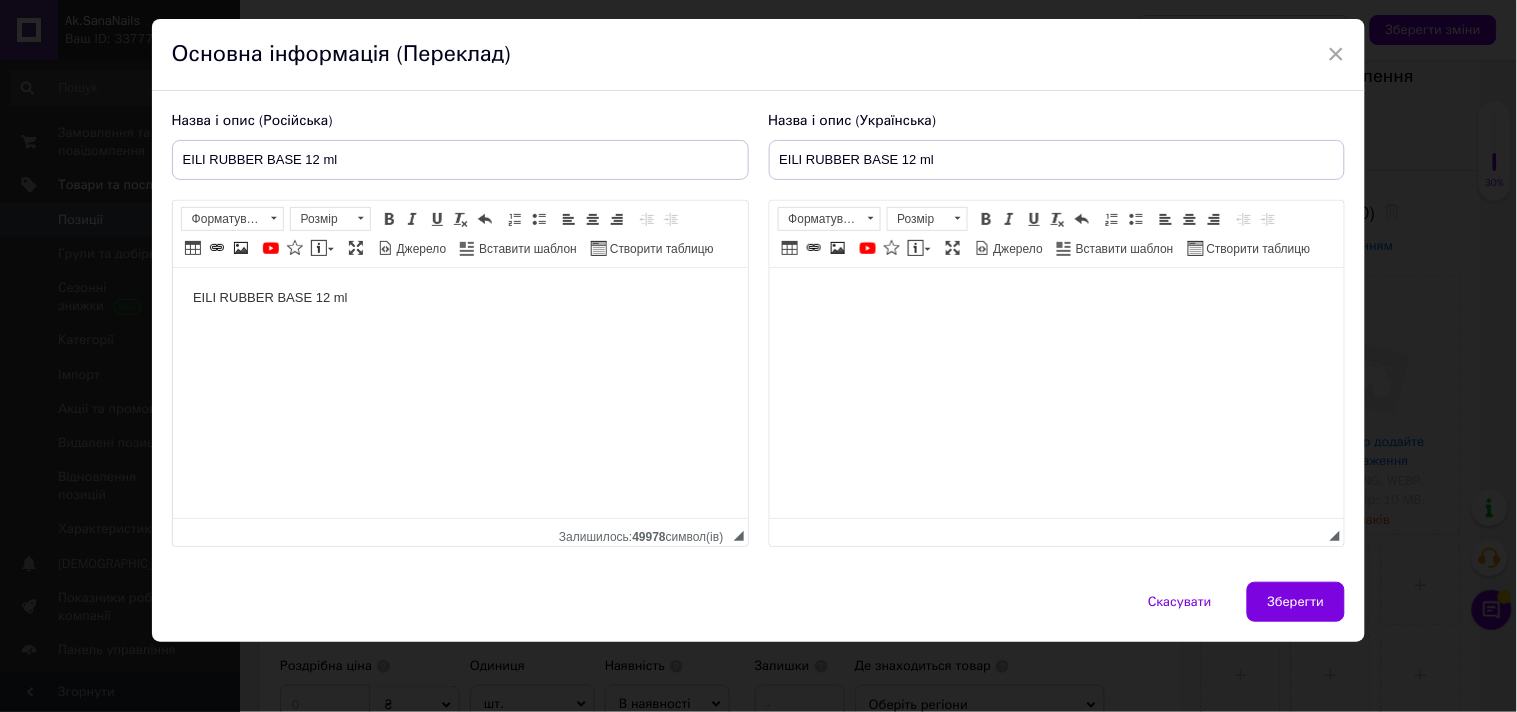 paste 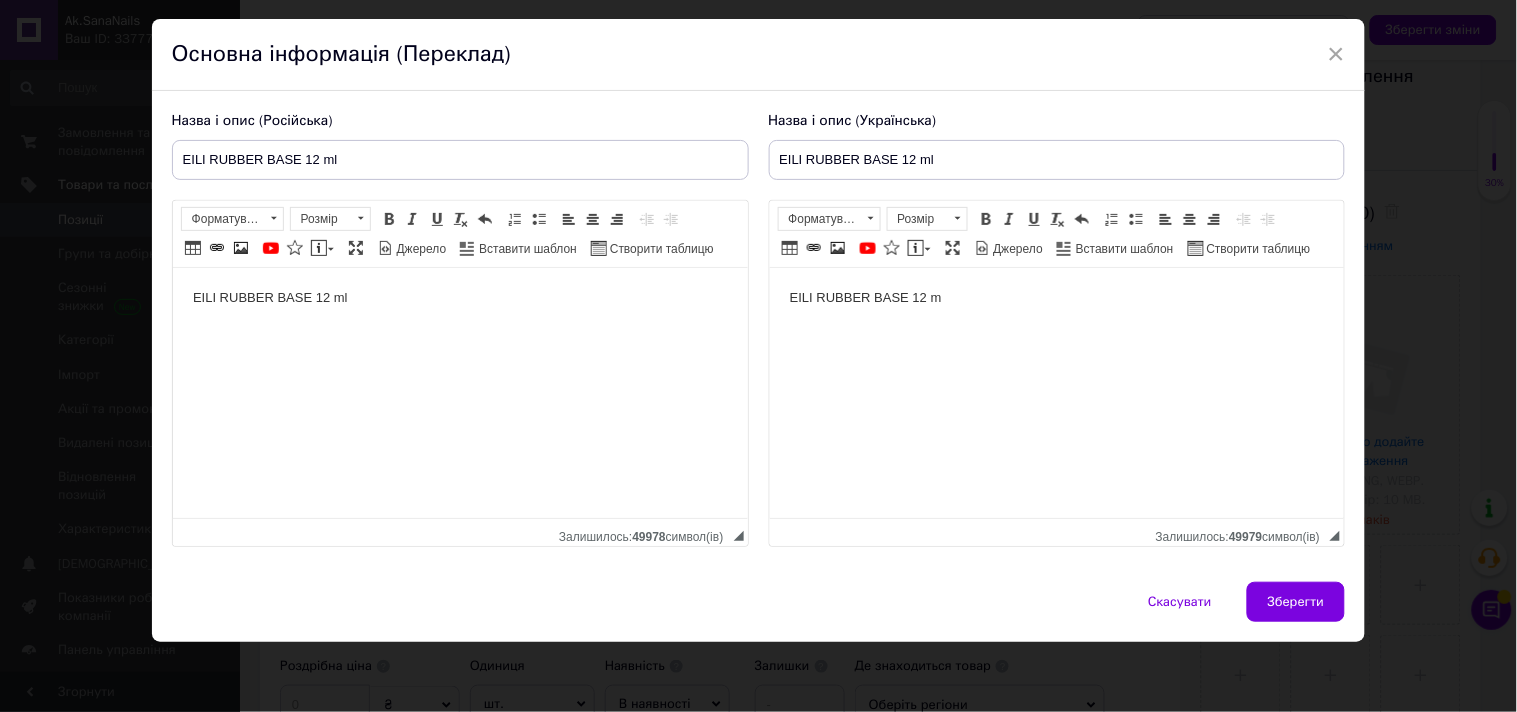 type 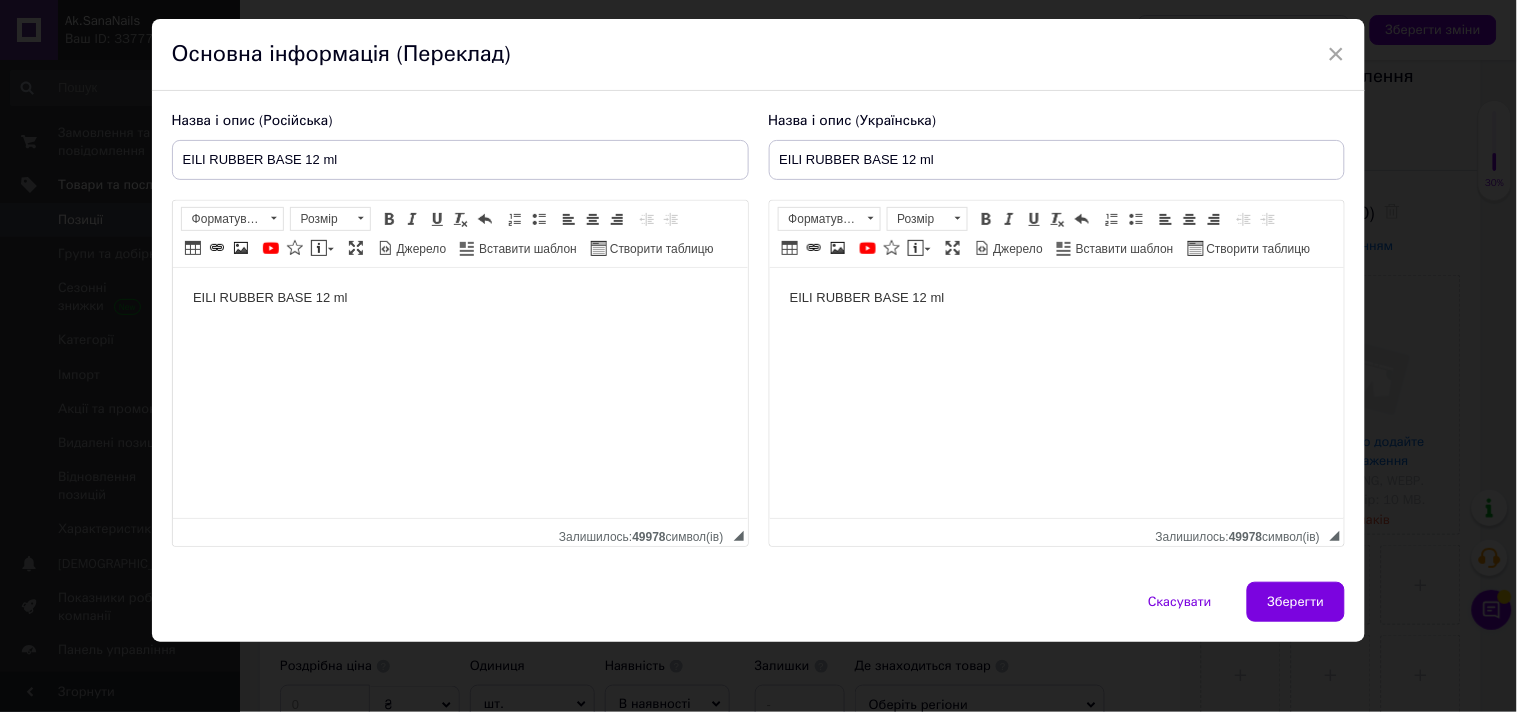 click on "EILI RUBBER BASE 12 ml" at bounding box center [459, 298] 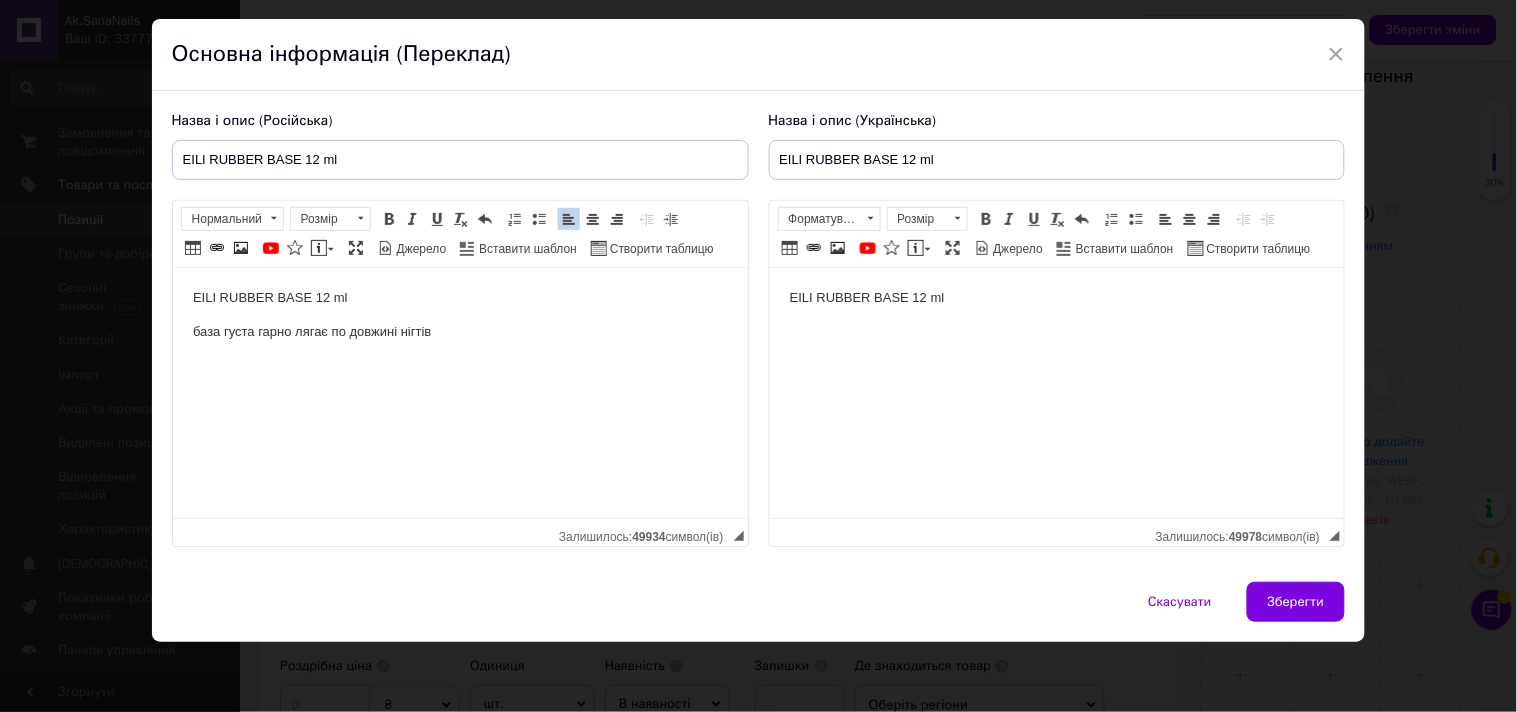 drag, startPoint x: 185, startPoint y: 325, endPoint x: 435, endPoint y: 344, distance: 250.72096 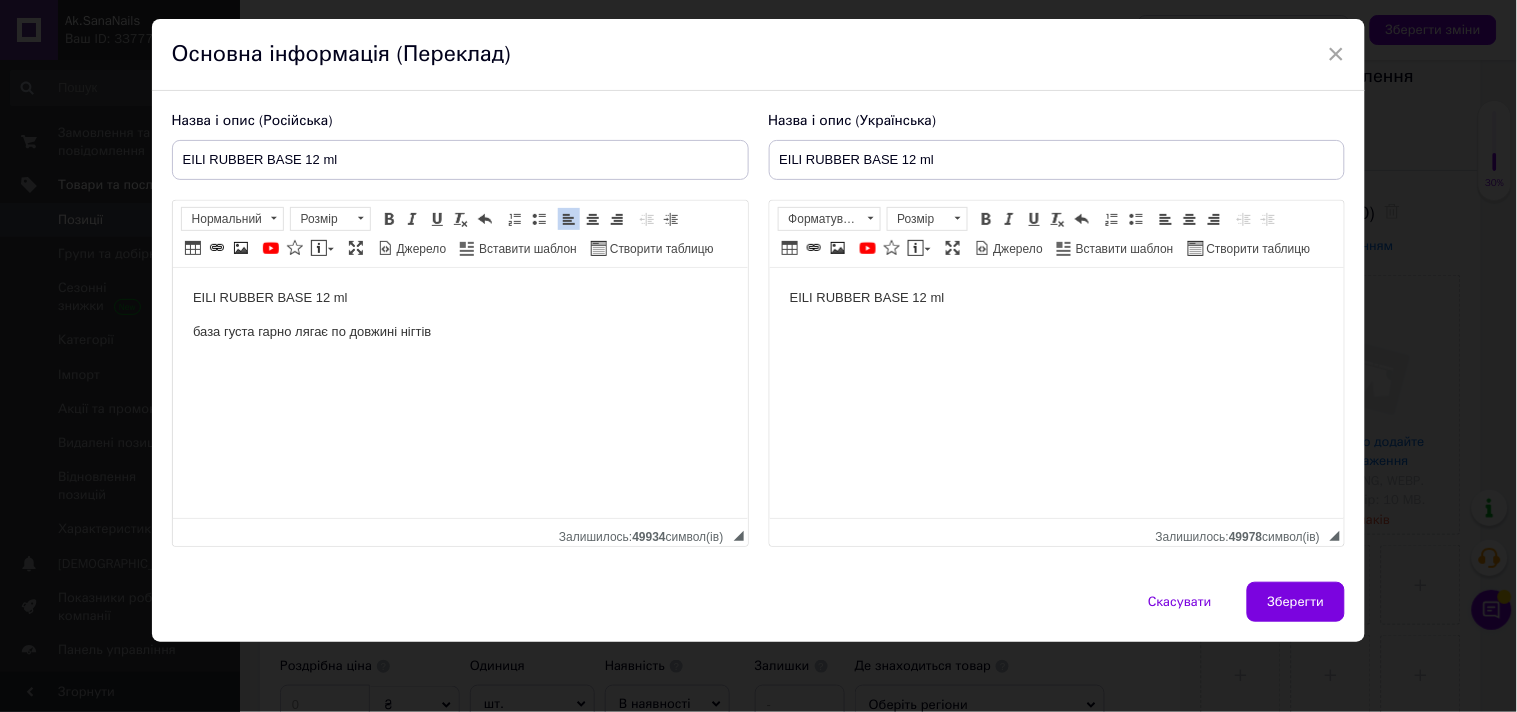 click on "EILI RUBBER BASE 12 ml база густа гарно лягає по довжині нігтів" at bounding box center [459, 315] 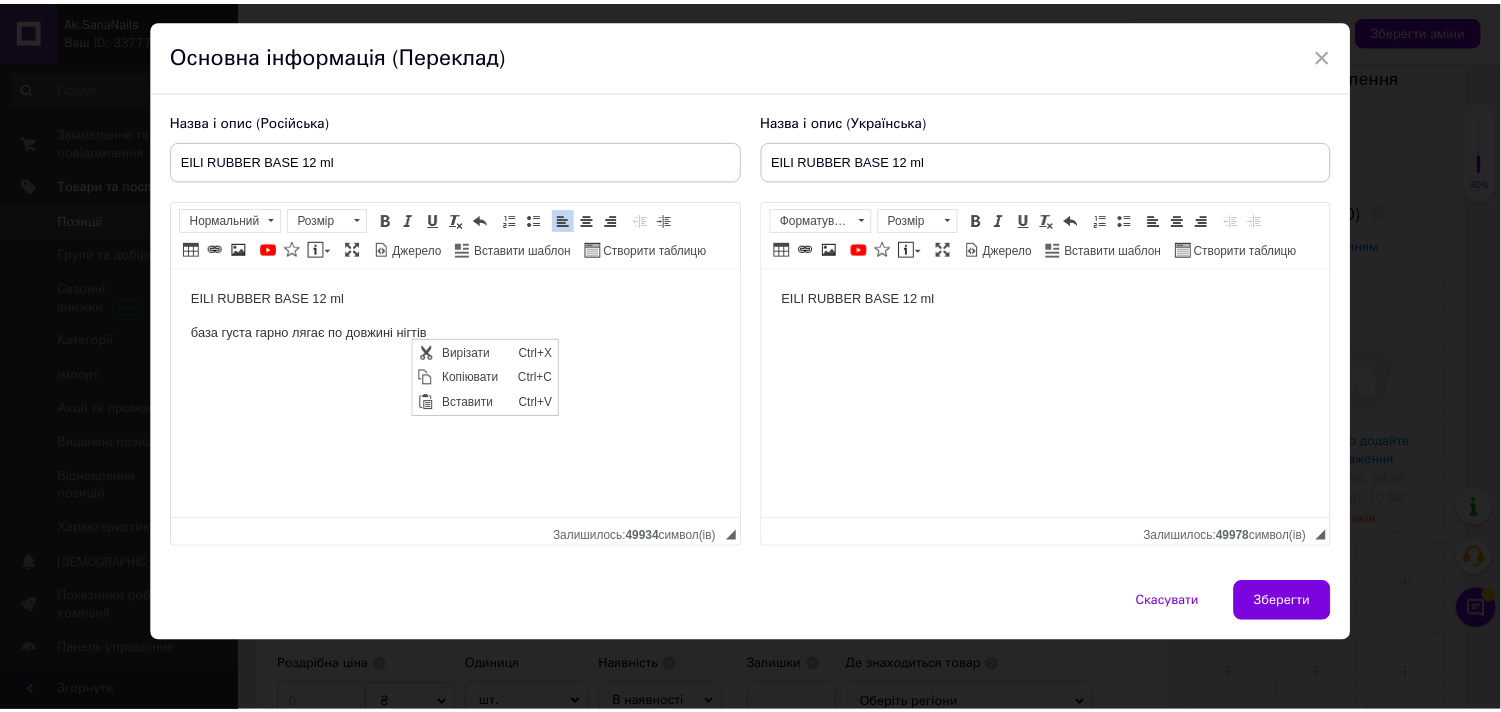 scroll, scrollTop: 0, scrollLeft: 0, axis: both 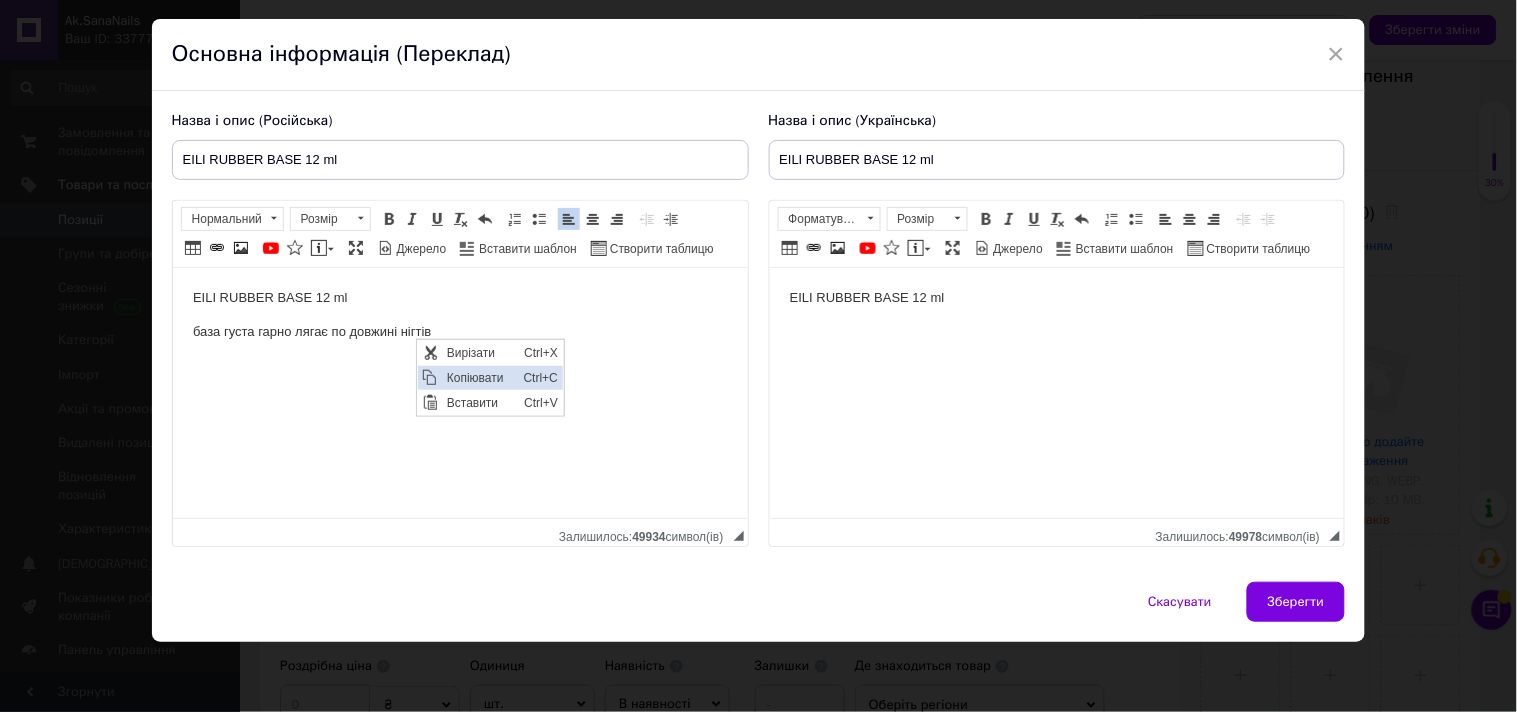 drag, startPoint x: 958, startPoint y: 465, endPoint x: 487, endPoint y: 374, distance: 479.71033 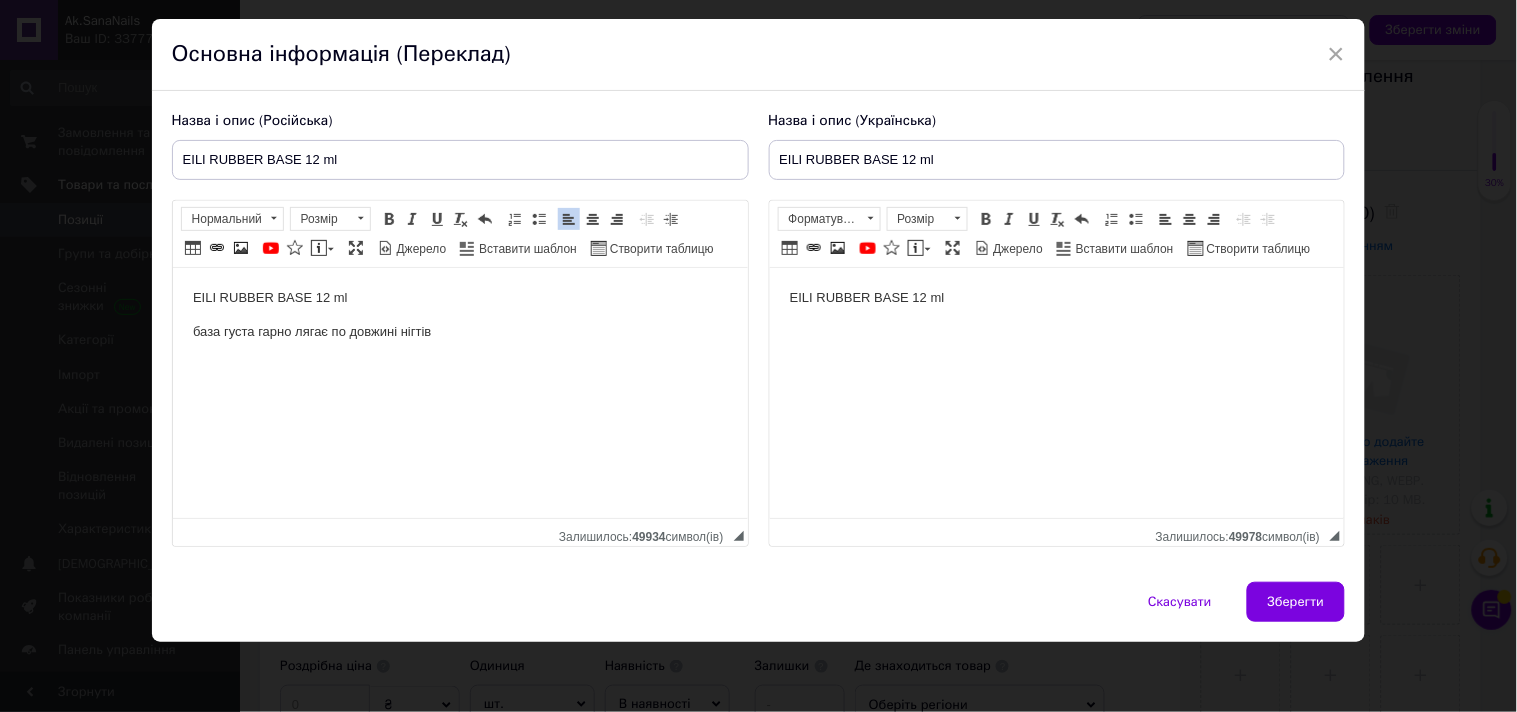 drag, startPoint x: 898, startPoint y: 427, endPoint x: 940, endPoint y: 443, distance: 44.94441 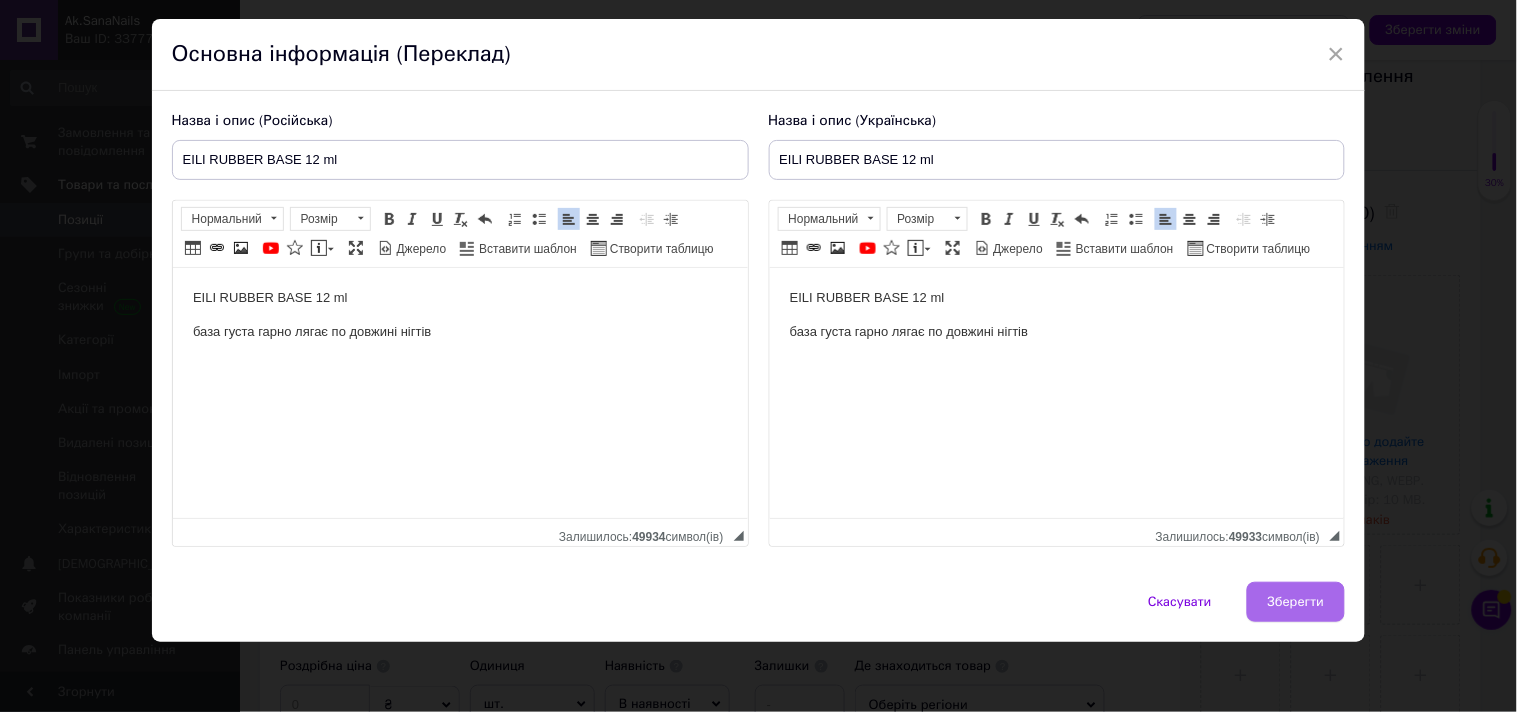 click on "Зберегти" at bounding box center [1296, 602] 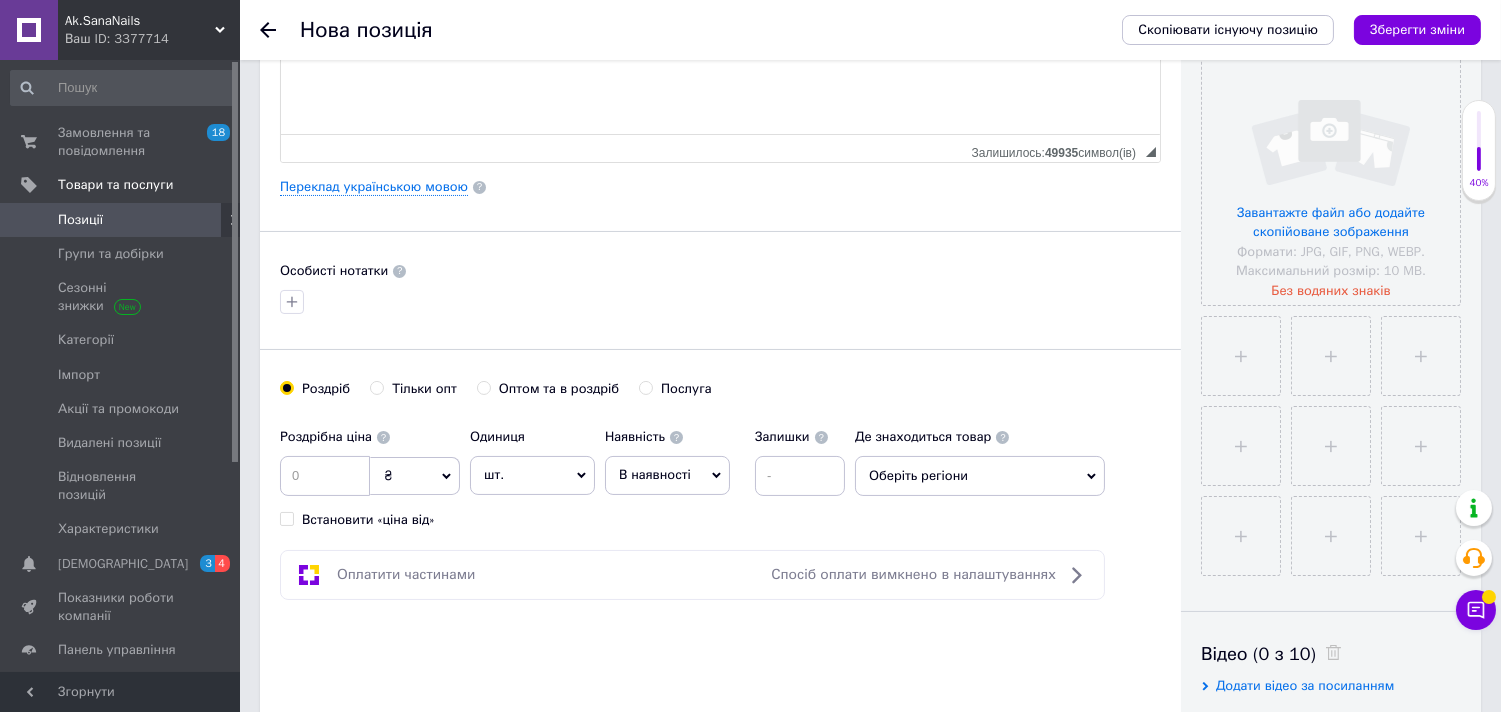 scroll, scrollTop: 666, scrollLeft: 0, axis: vertical 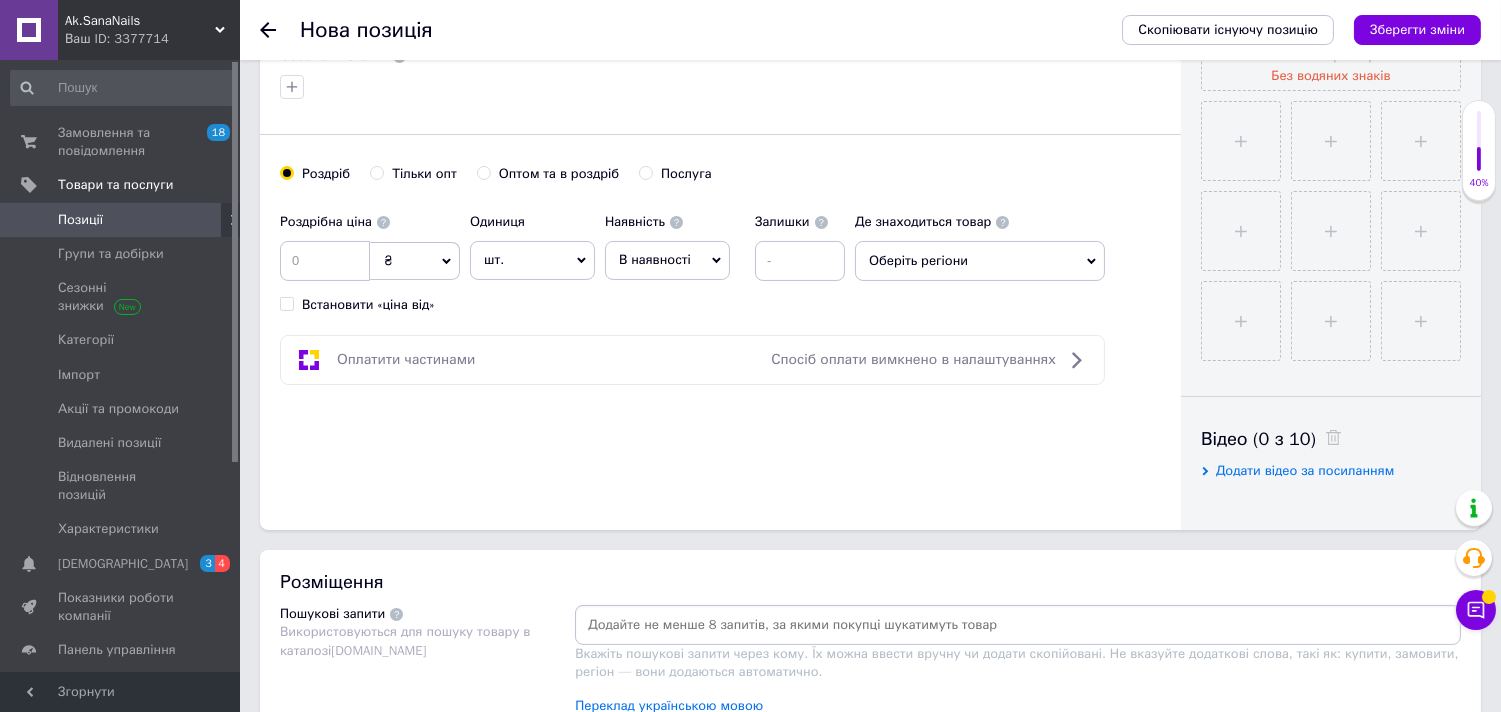 click on "В наявності" at bounding box center (667, 260) 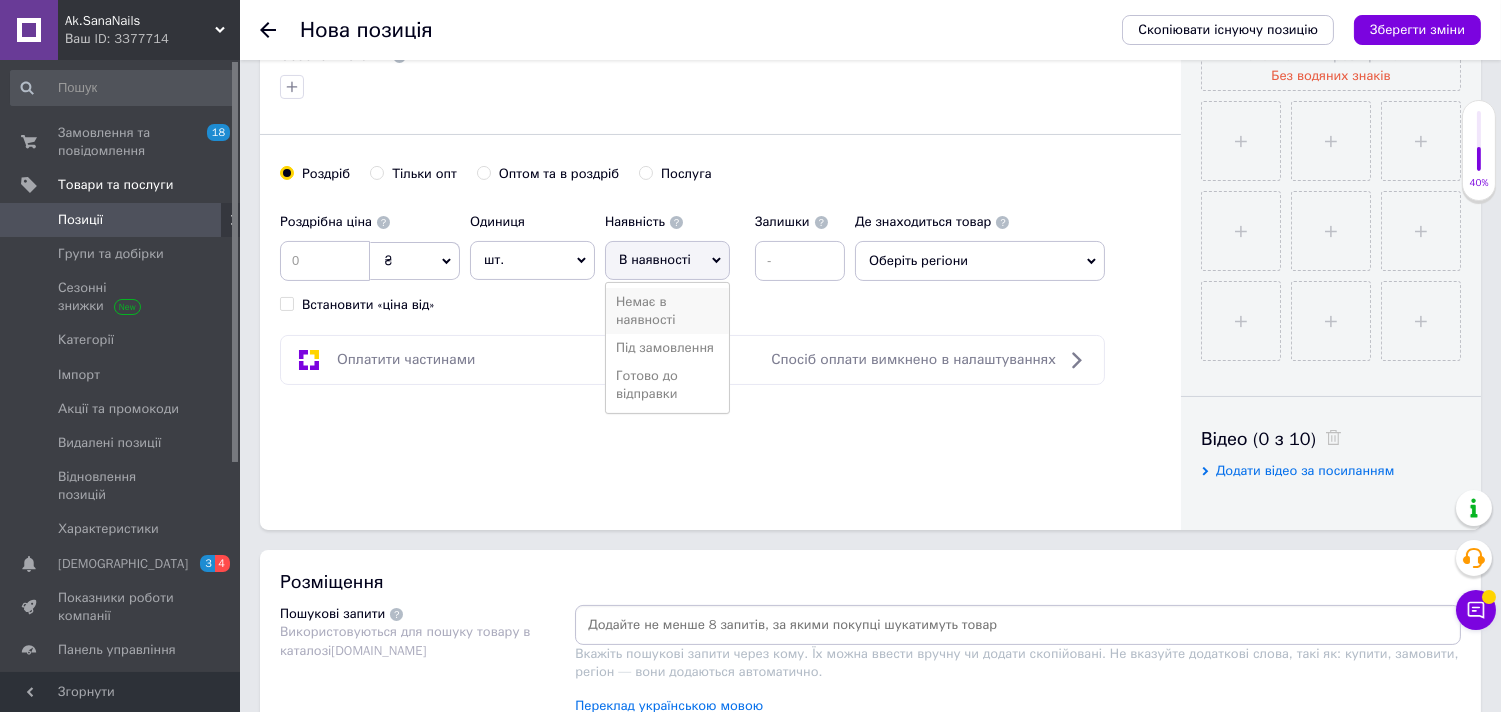 click on "Немає в наявності" at bounding box center [667, 311] 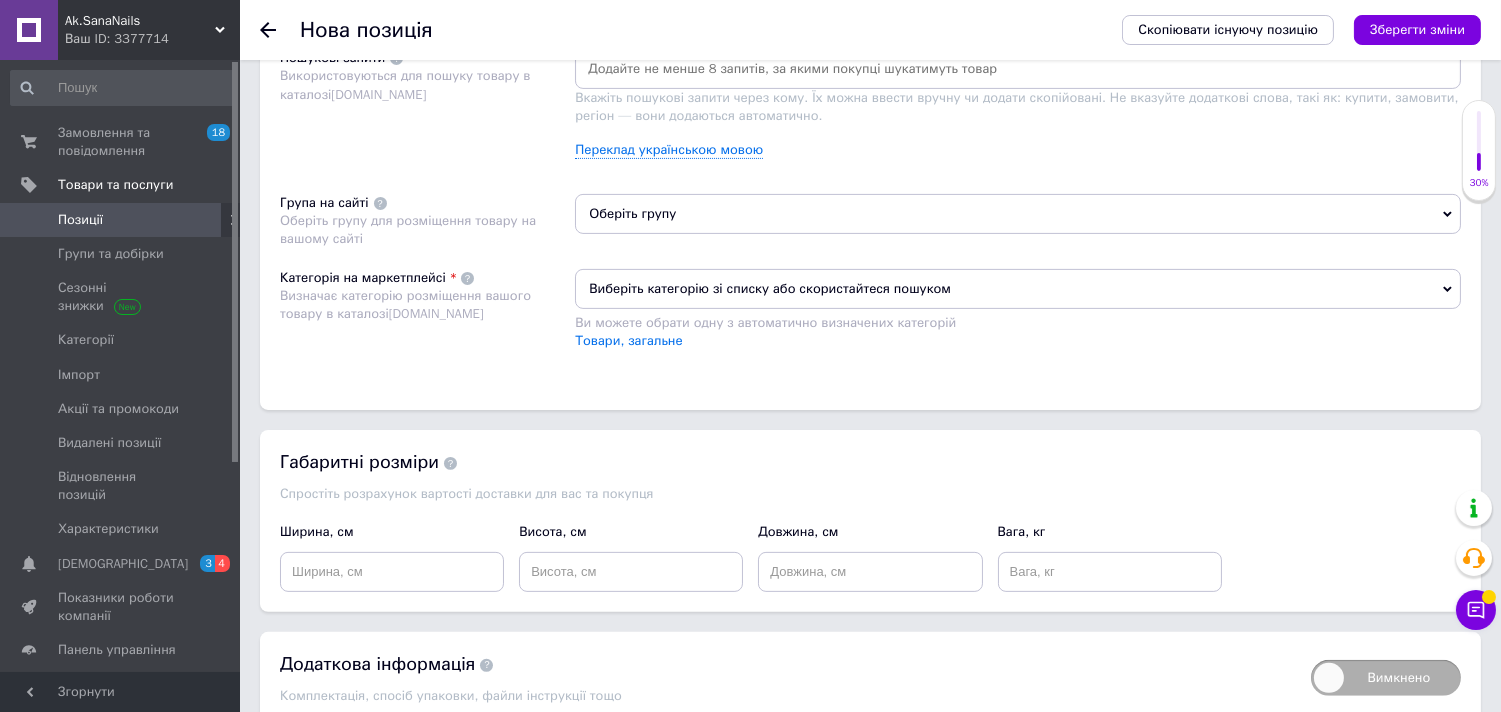 scroll, scrollTop: 1333, scrollLeft: 0, axis: vertical 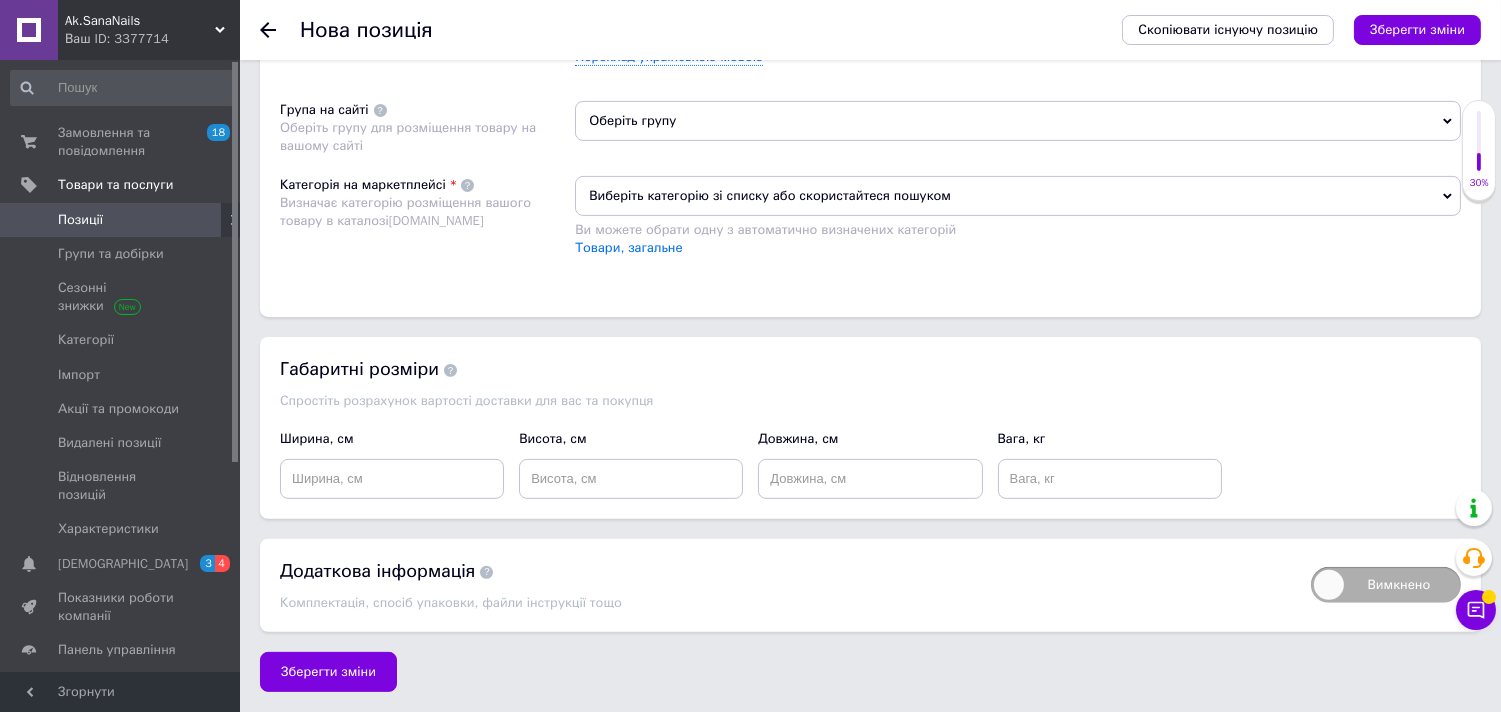 click on "Оберіть групу" at bounding box center [1018, 121] 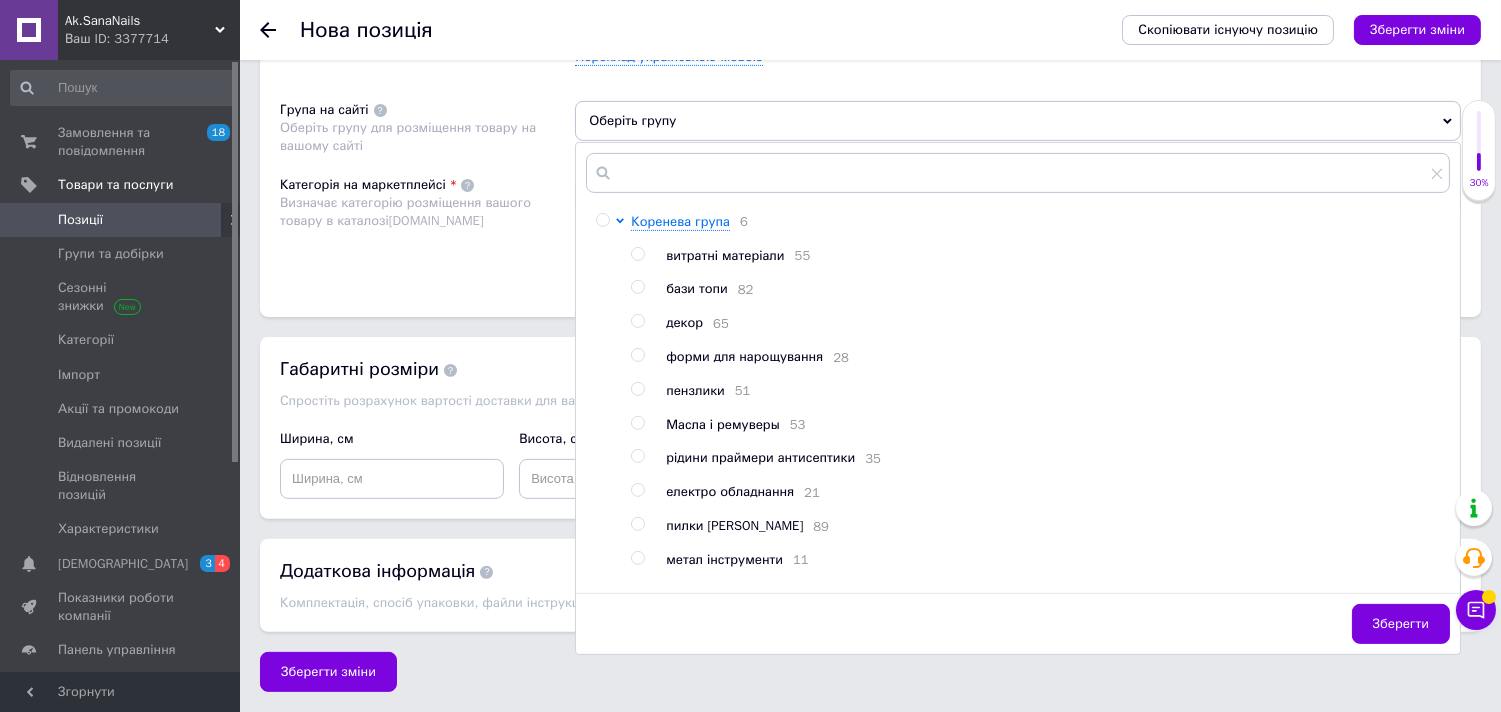click at bounding box center (637, 287) 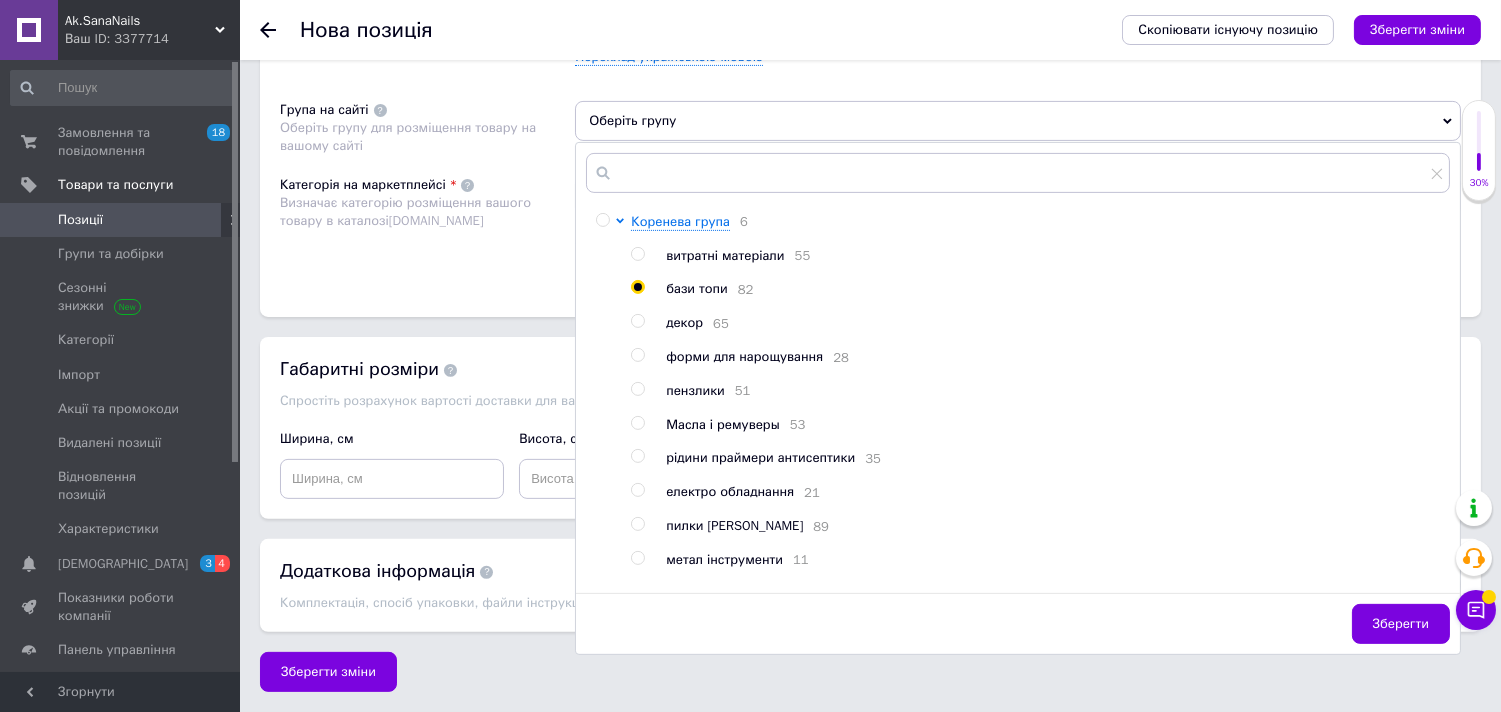 radio on "true" 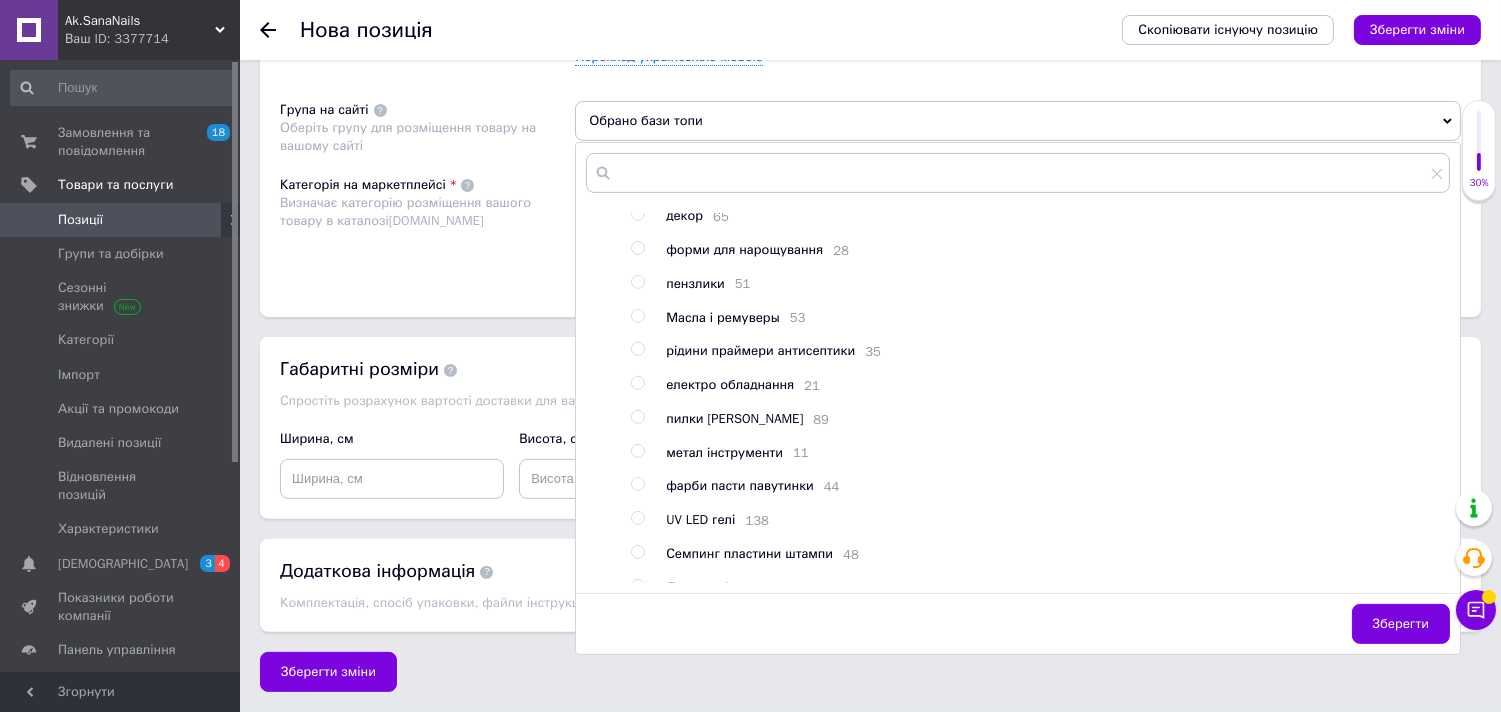 scroll, scrollTop: 250, scrollLeft: 0, axis: vertical 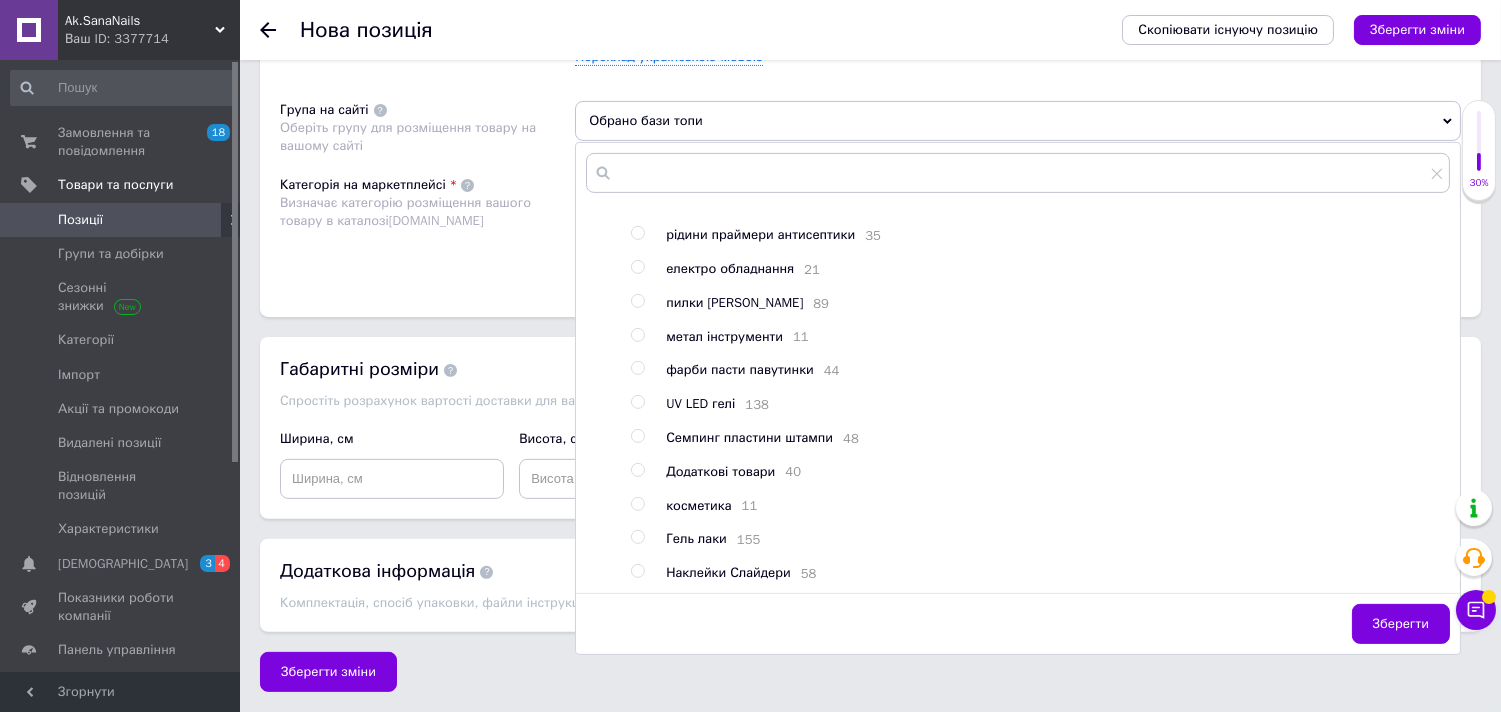 drag, startPoint x: 1388, startPoint y: 626, endPoint x: 1345, endPoint y: 587, distance: 58.0517 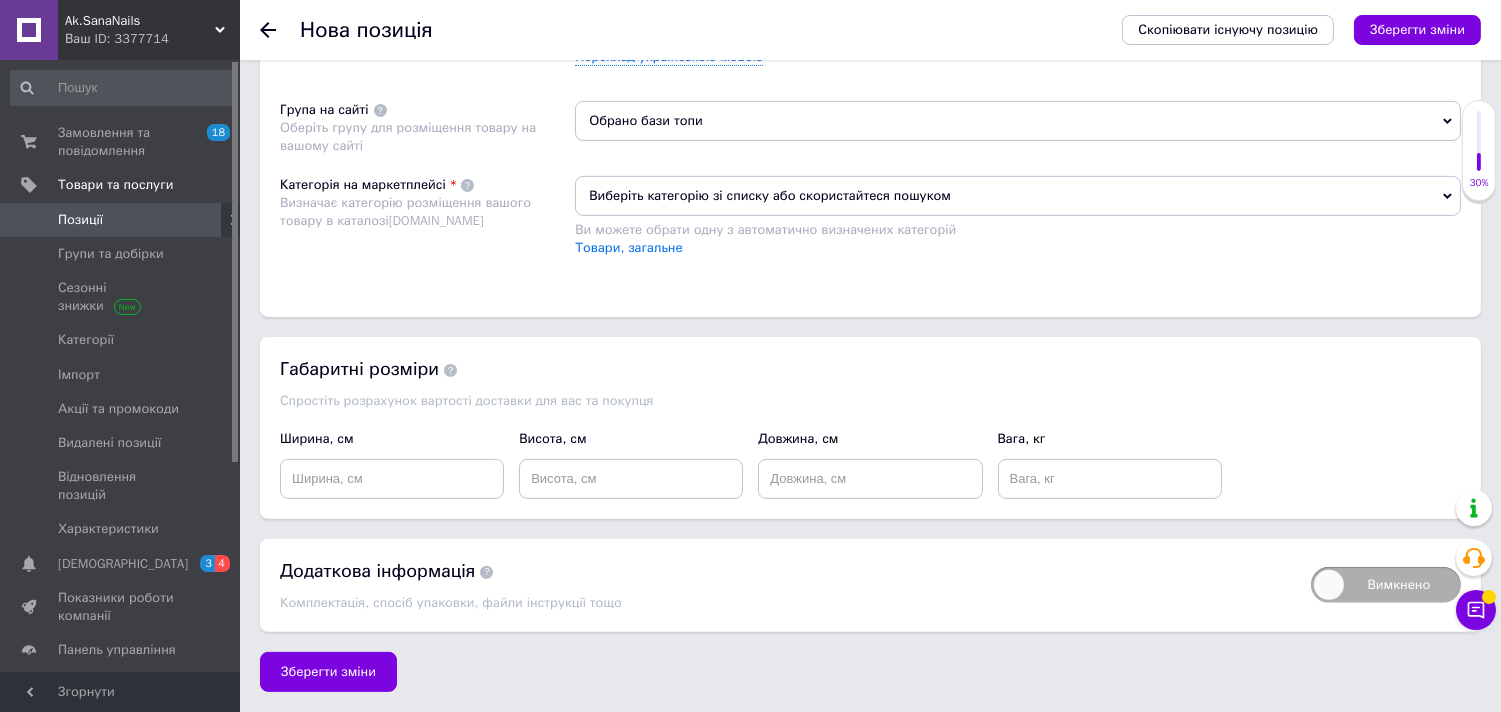 click on "Виберіть категорію зі списку або скористайтеся пошуком" at bounding box center [1018, 196] 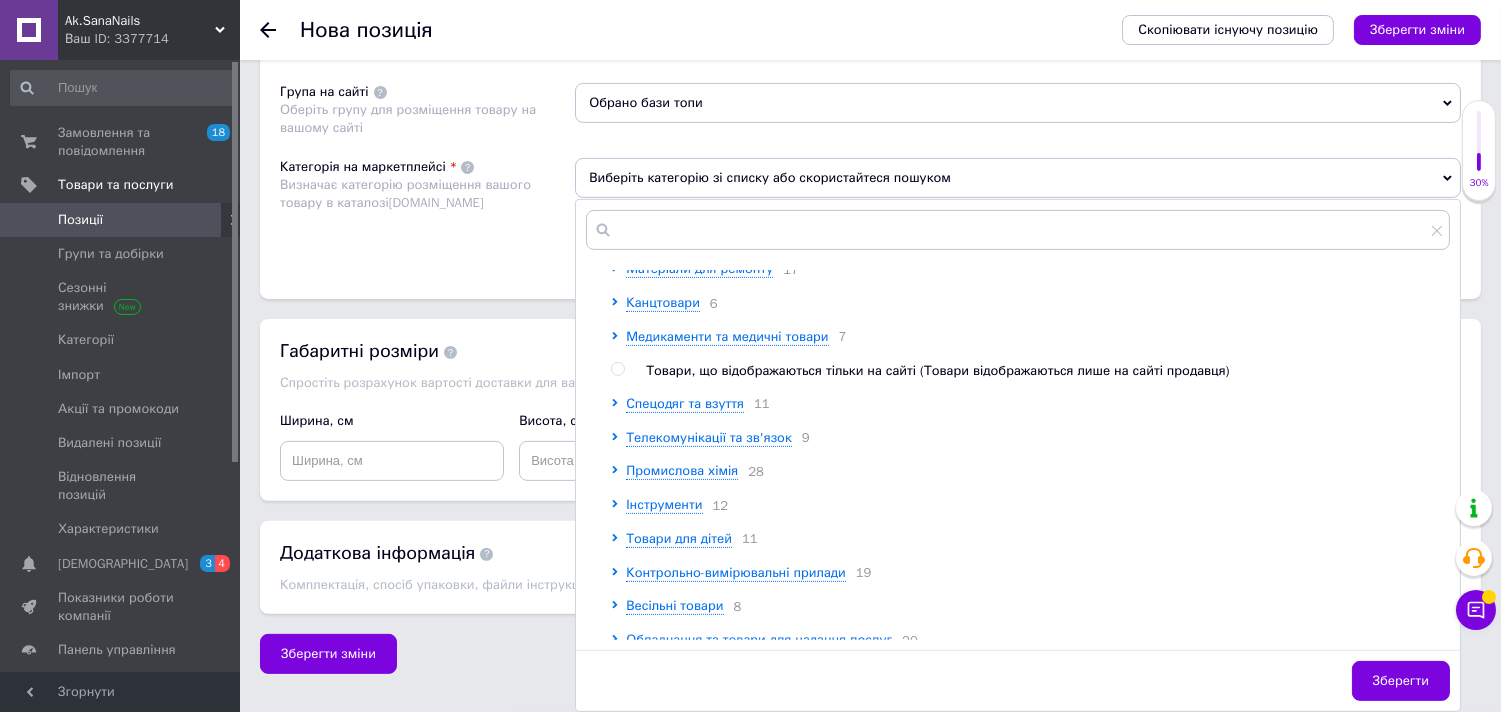 scroll, scrollTop: 988, scrollLeft: 0, axis: vertical 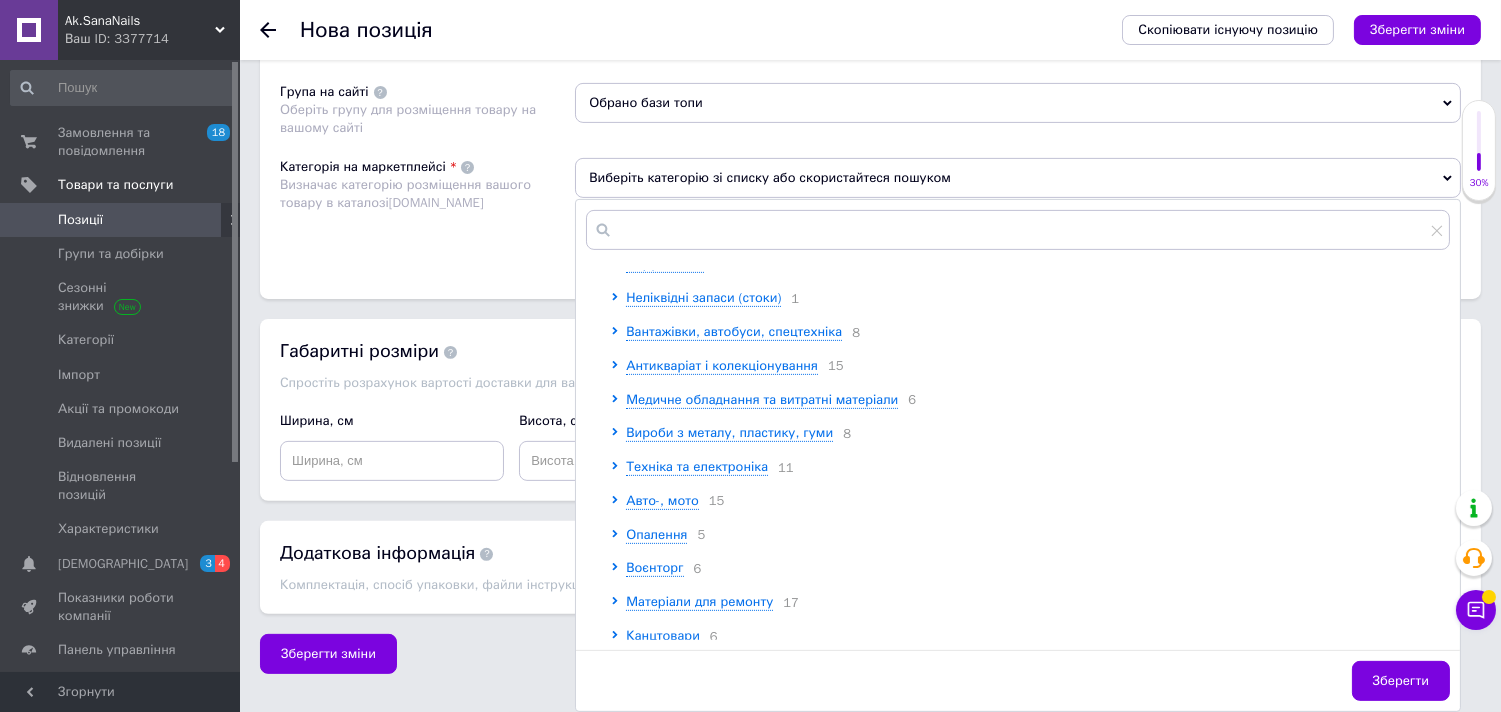 click on "Розміщення Пошукові запити Використовуються для пошуку товару в каталозі  [DOMAIN_NAME] Вкажіть пошукові запити через кому. Їх можна ввести вручну чи додати скопійовані. Не вказуйте додаткові слова, такі як: купити, замовити, регіон — вони додаються автоматично. Переклад українською мовою Група на сайті Оберіть групу для розміщення товару на вашому сайті Обрано бази топи Категорія на маркетплейсі Визначає категорію розміщення вашого товару в каталозі  [DOMAIN_NAME] Виберіть категорію зі списку або скористайтеся пошуком Товари 39 7 Продукти харчування, напої 14 9 11 9 5 7 34 12 15" at bounding box center [870, 91] 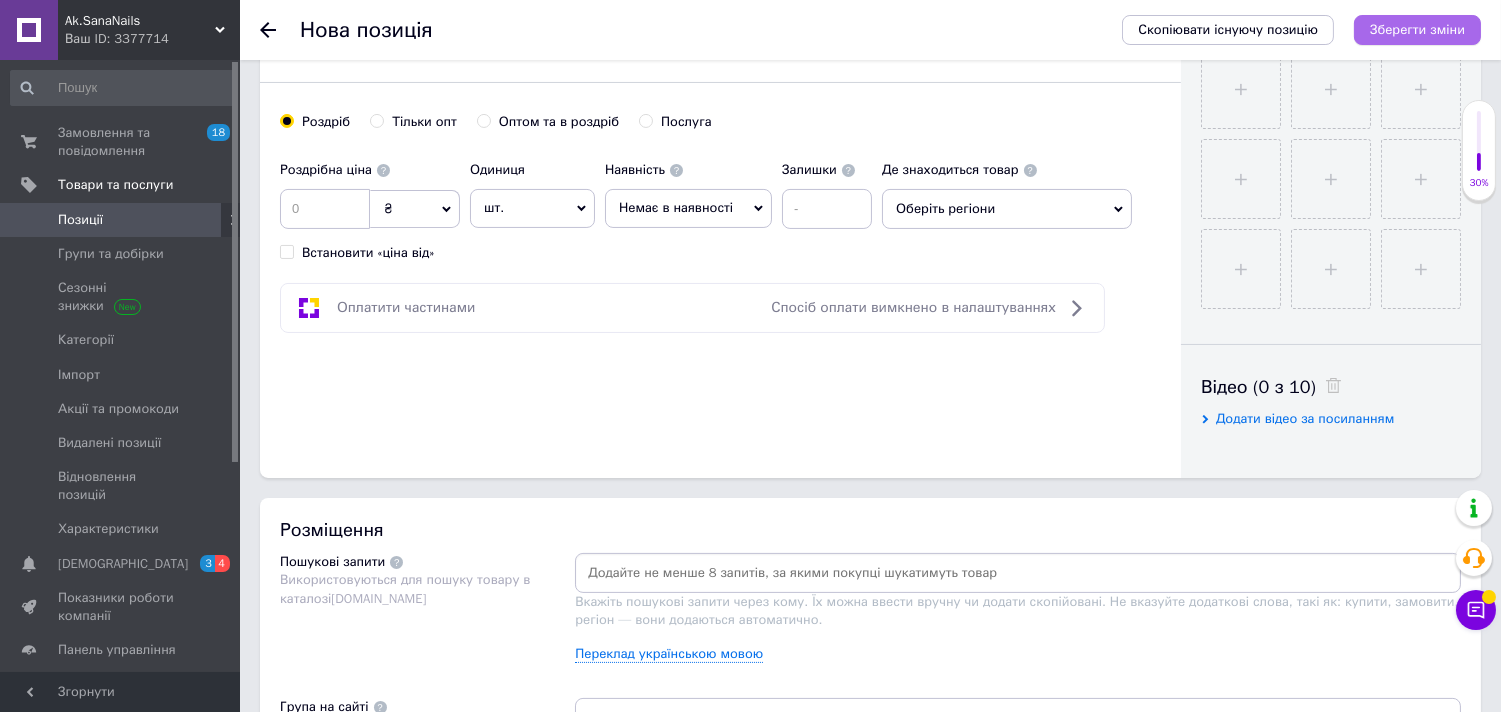 scroll, scrollTop: 496, scrollLeft: 0, axis: vertical 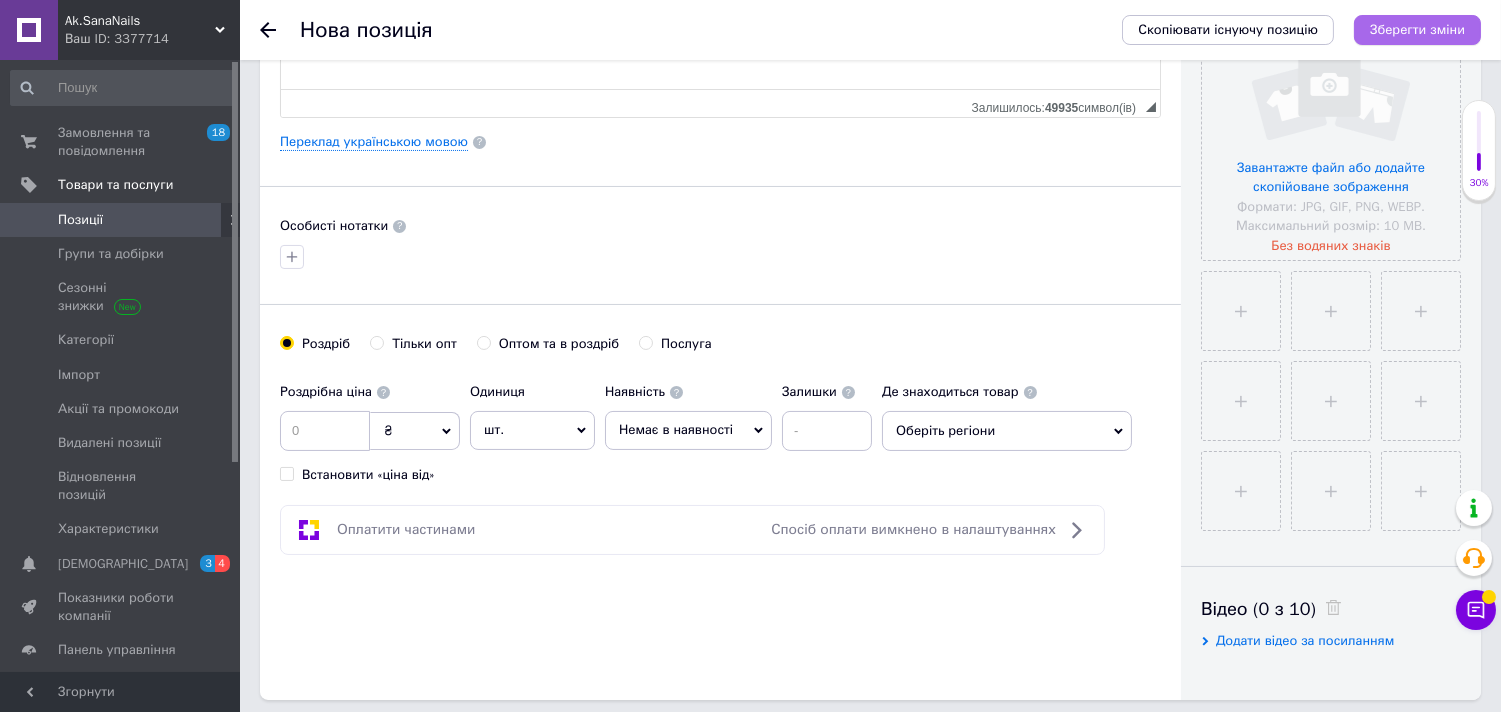 click on "Зберегти зміни" at bounding box center [1417, 29] 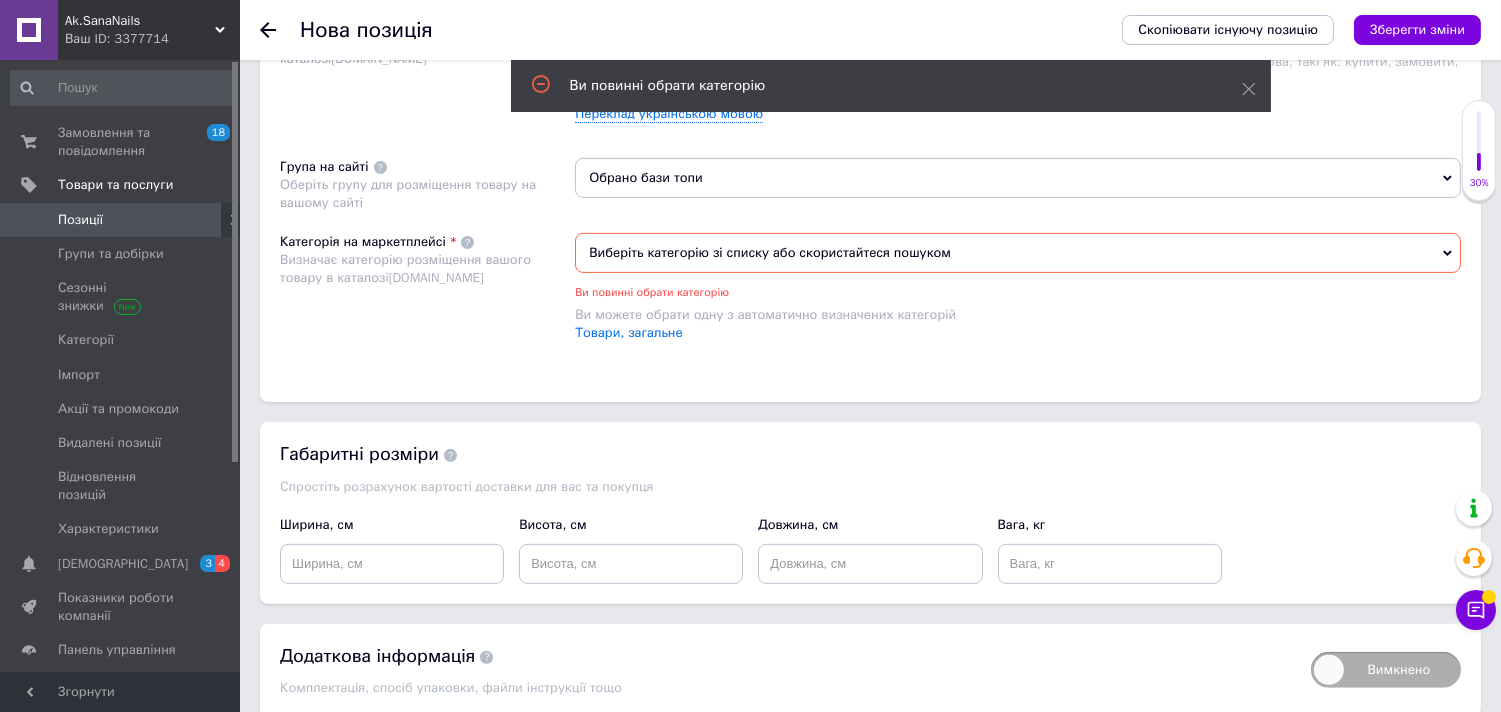 scroll, scrollTop: 1376, scrollLeft: 0, axis: vertical 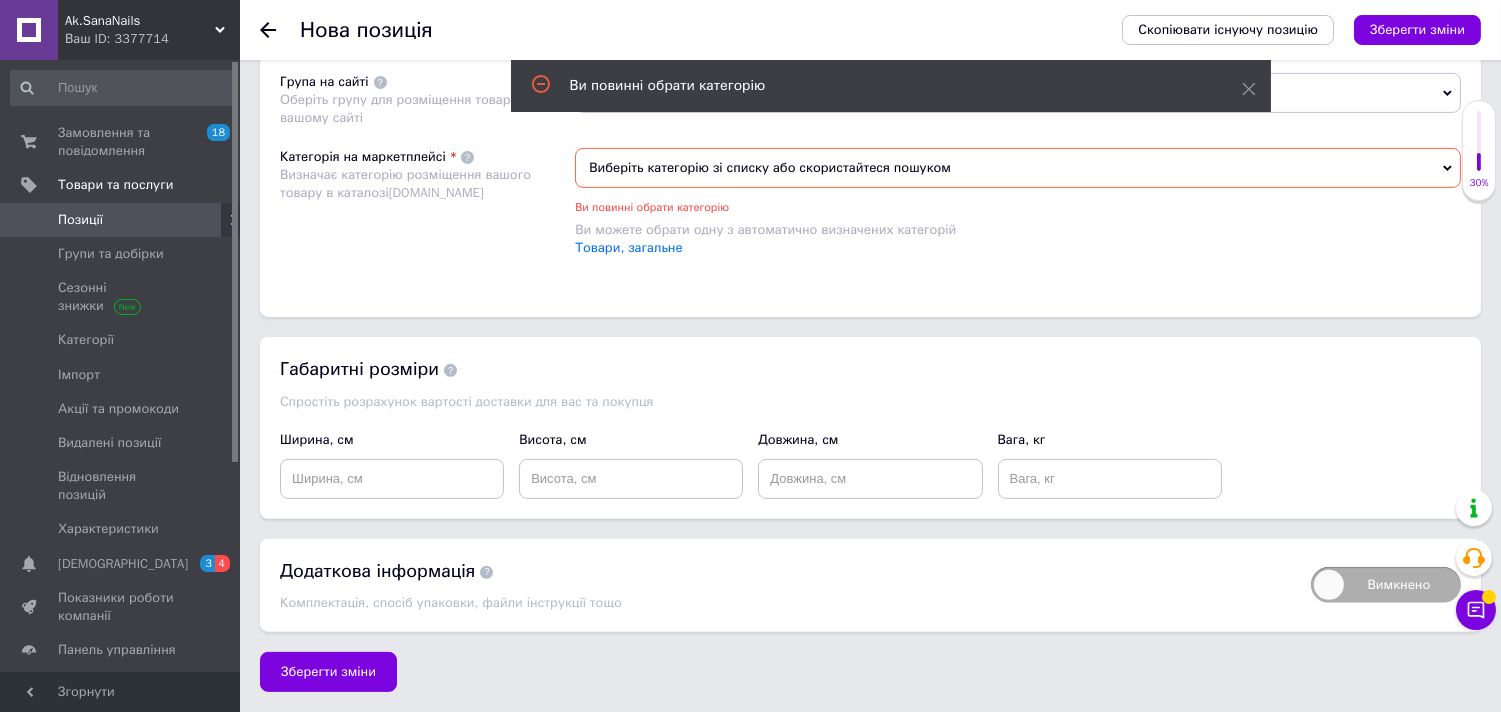 click on "Виберіть категорію зі списку або скористайтеся пошуком" at bounding box center (1018, 168) 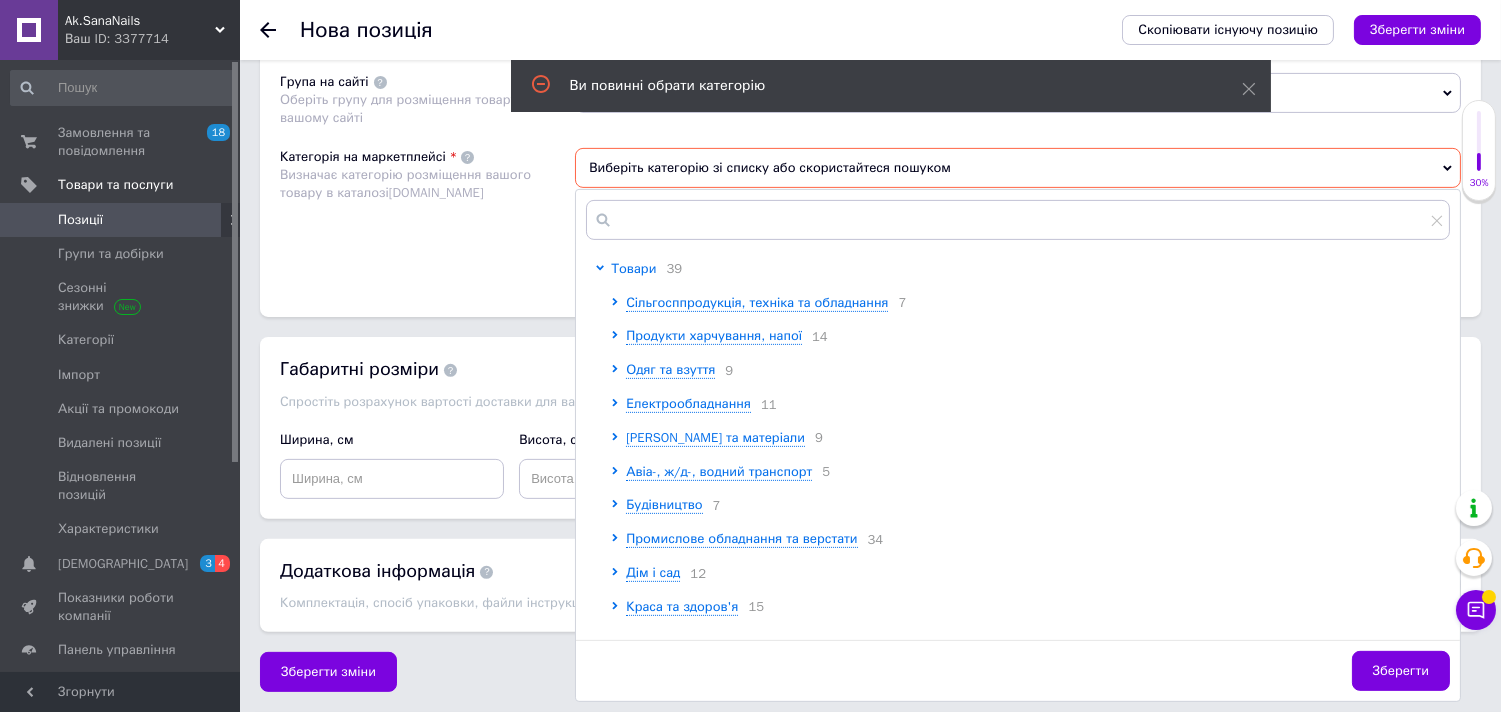 click on "Товари" at bounding box center (633, 268) 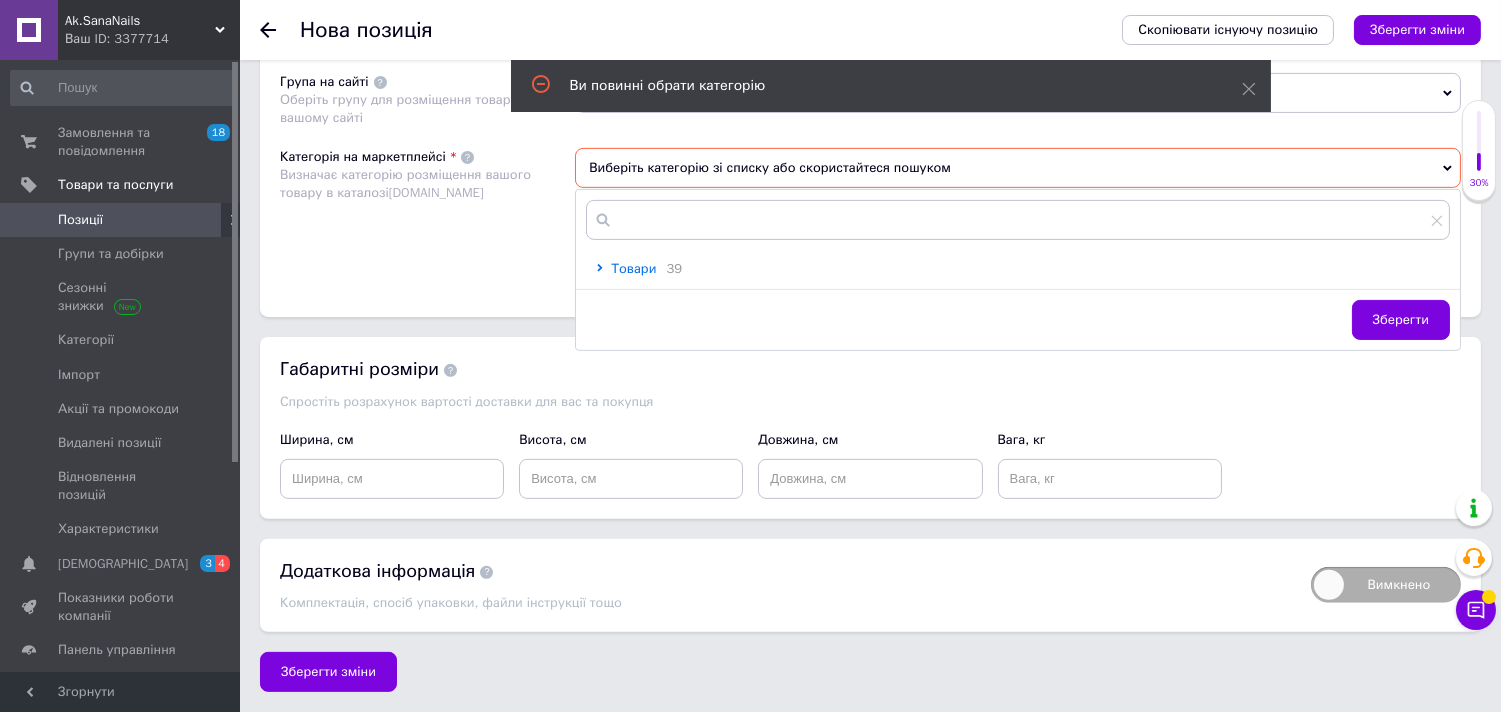 click on "Товари" at bounding box center (633, 268) 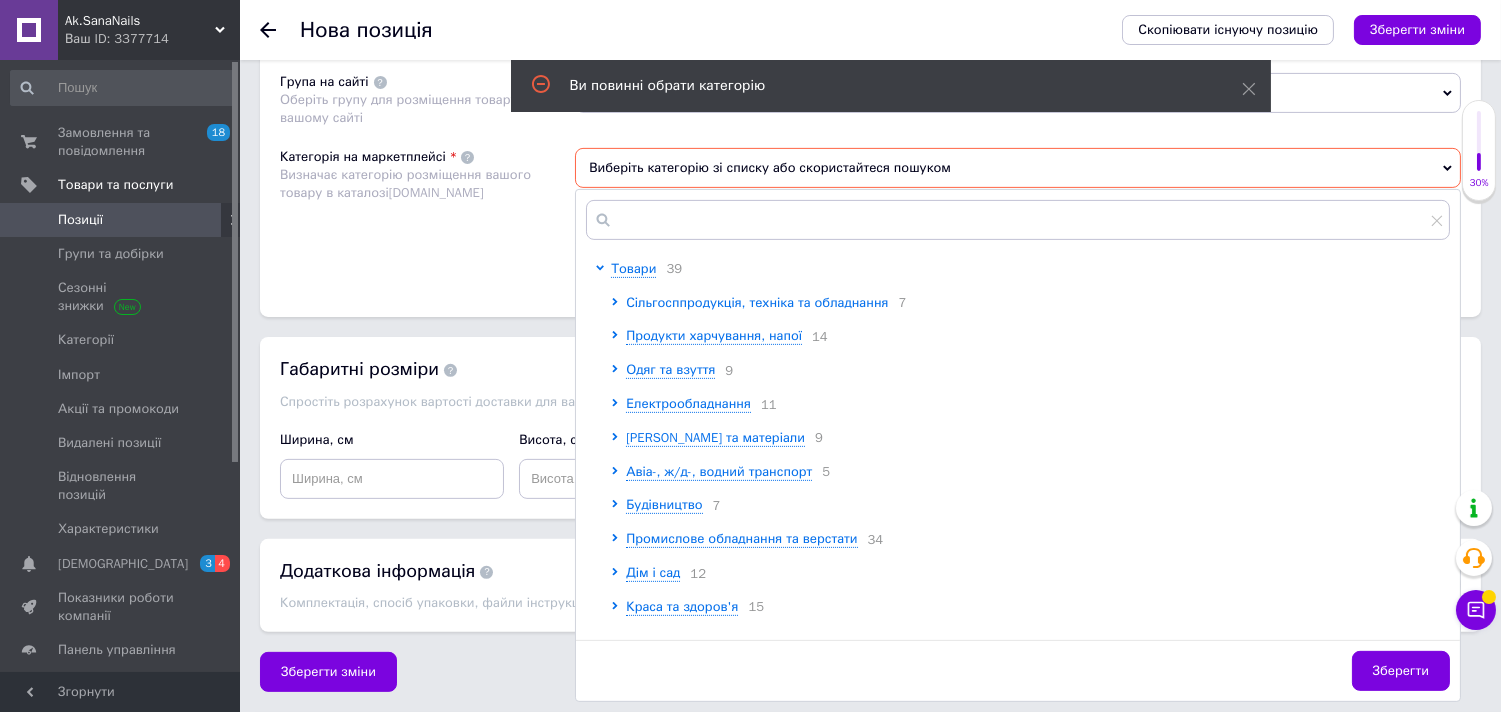 scroll, scrollTop: 1376, scrollLeft: 0, axis: vertical 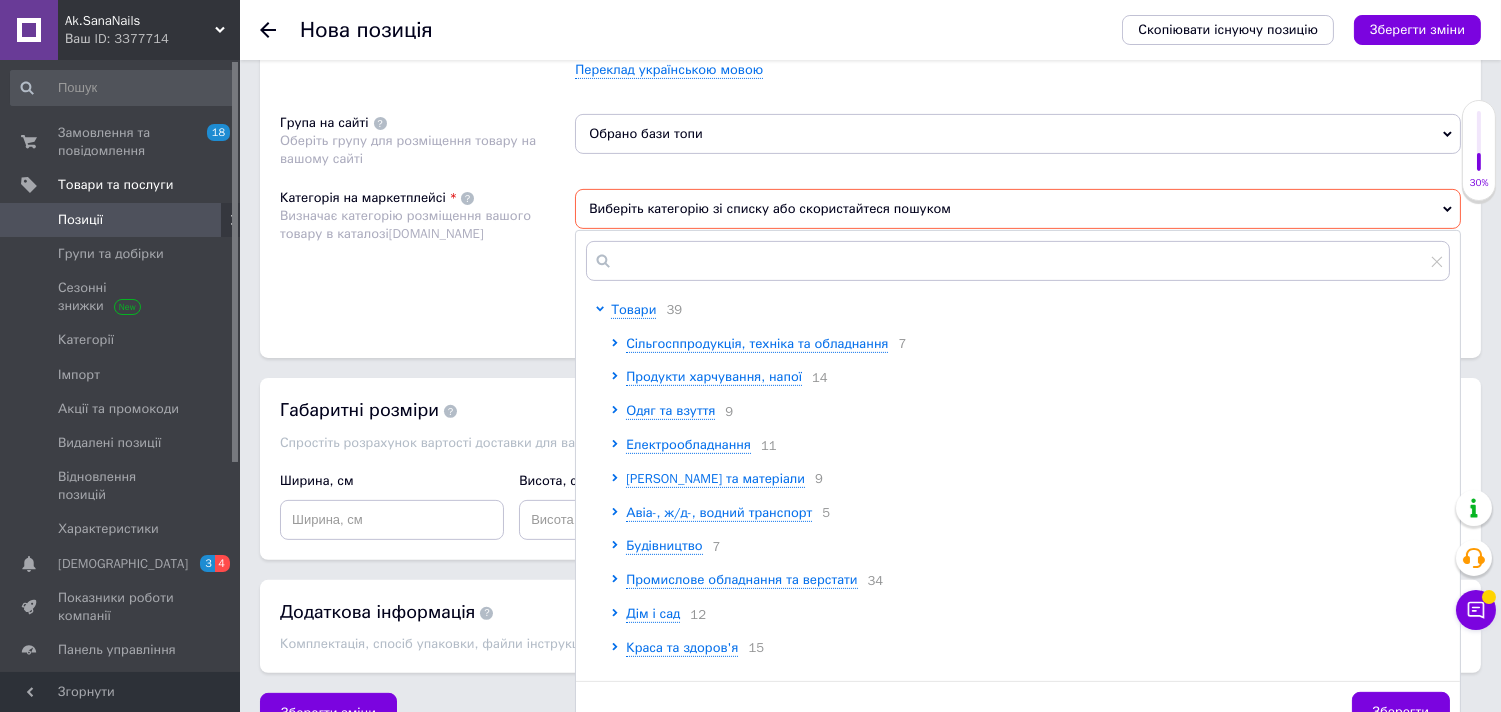 click on "Товари 39 Сільгосппродукція, техніка та обладнання 7 Продукти харчування, напої 14 Одяг та взуття 9 Електрообладнання 11 Сировина та матеріали 9 Авіа-, ж/д-, водний транспорт 5 Будівництво 7 Промислове обладнання та верстати 34 Дім і сад 12 Краса та здоров'я 15 Подарунки, хобі, книги 16 Спорт і відпочинок 20 Тара та упаковка 9 Зоотовари 7 Безпека та захист 13 Нерухомість 5 Неліквідні запаси (стоки) 1 Вантажівки, автобуси, спецтехніка 8 Антикваріат і колекціонування 15 Медичне обладнання та витратні матеріали 6 Вироби з металу, пластику, гуми 8 Техніка та електроніка 11 15 5 6 17 6" at bounding box center [1018, 486] 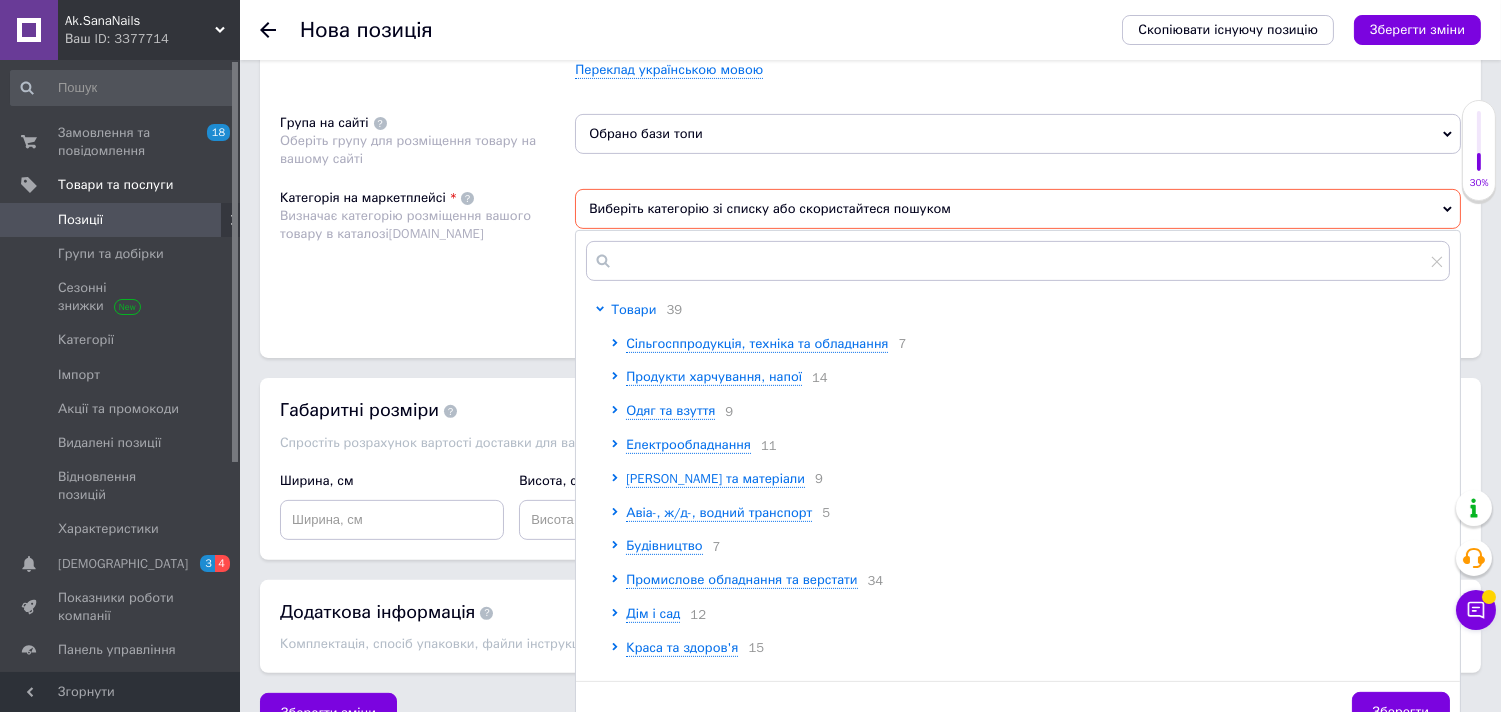 click on "Товари" at bounding box center (633, 309) 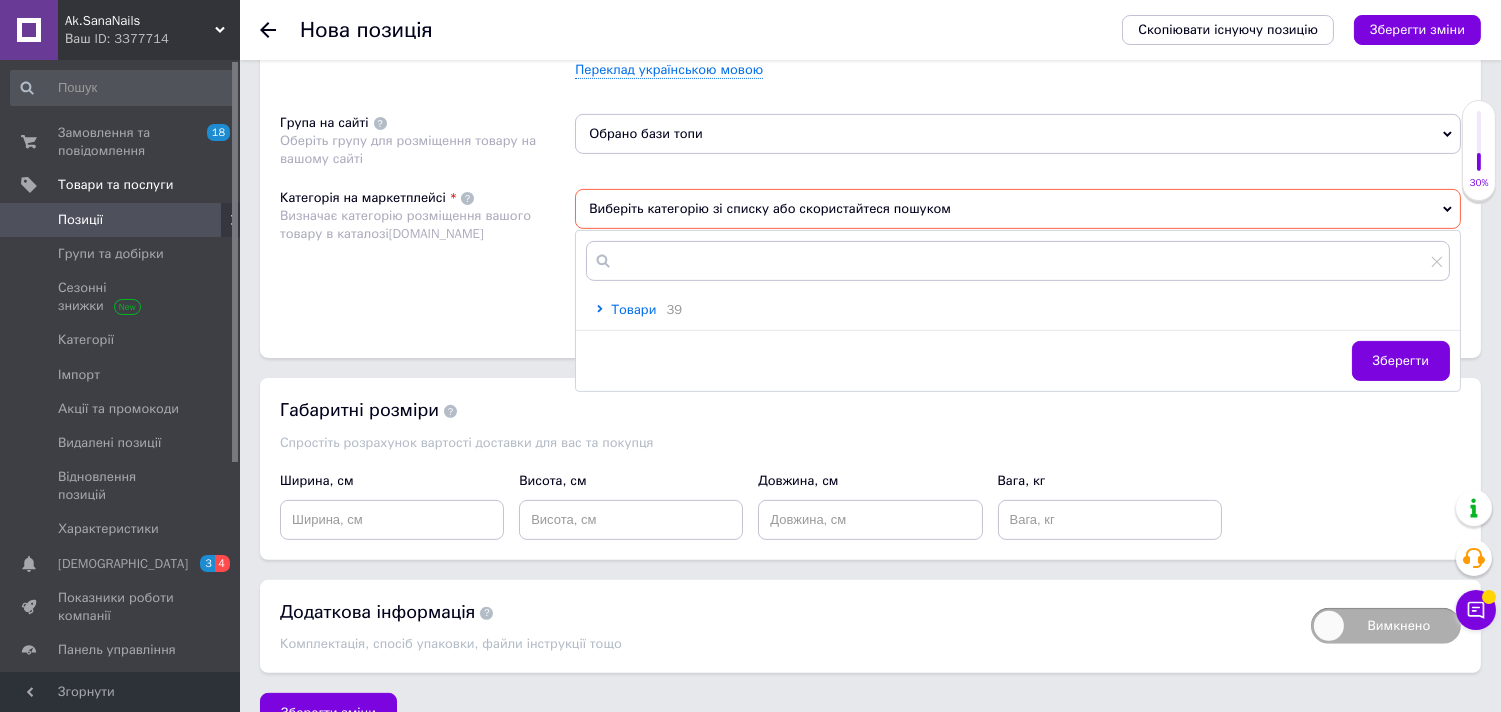 click on "Товари" at bounding box center [633, 309] 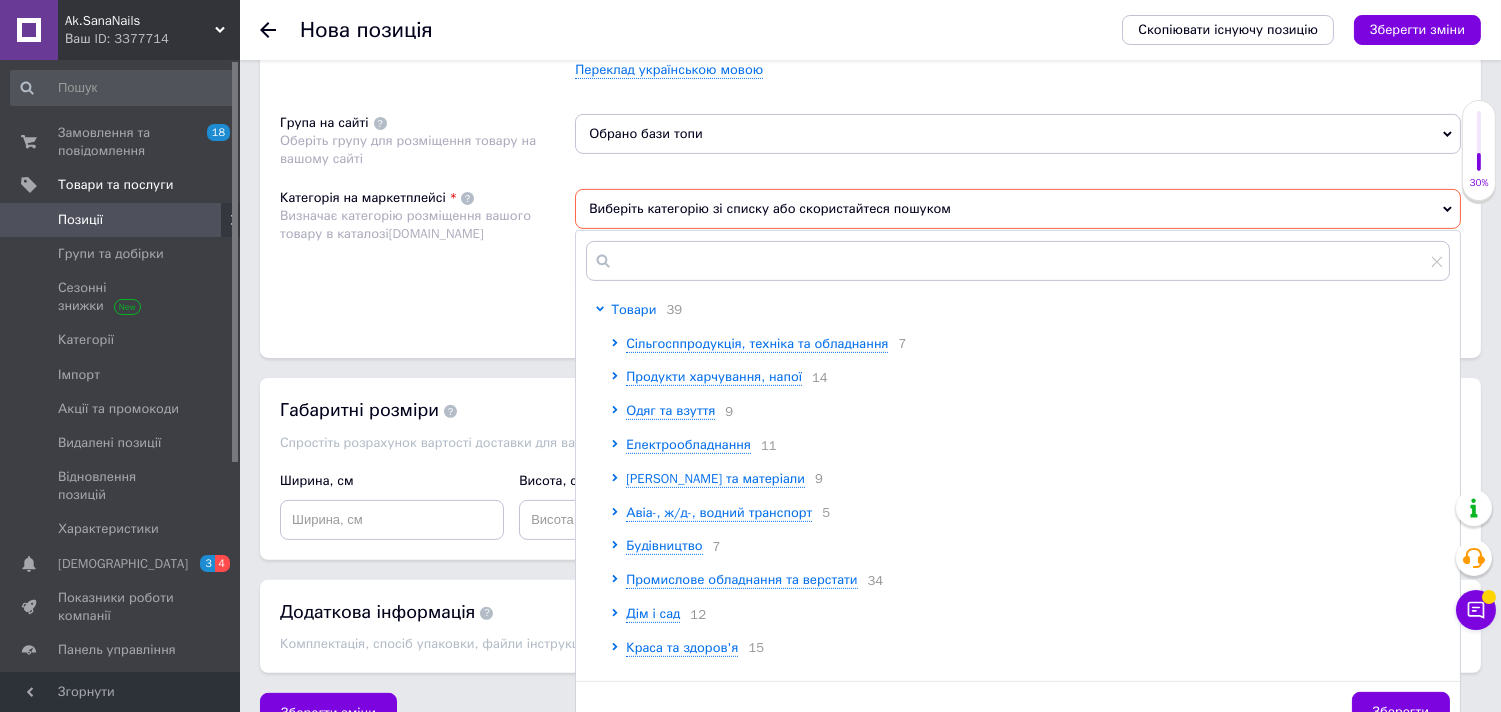 click on "Товари" at bounding box center (633, 309) 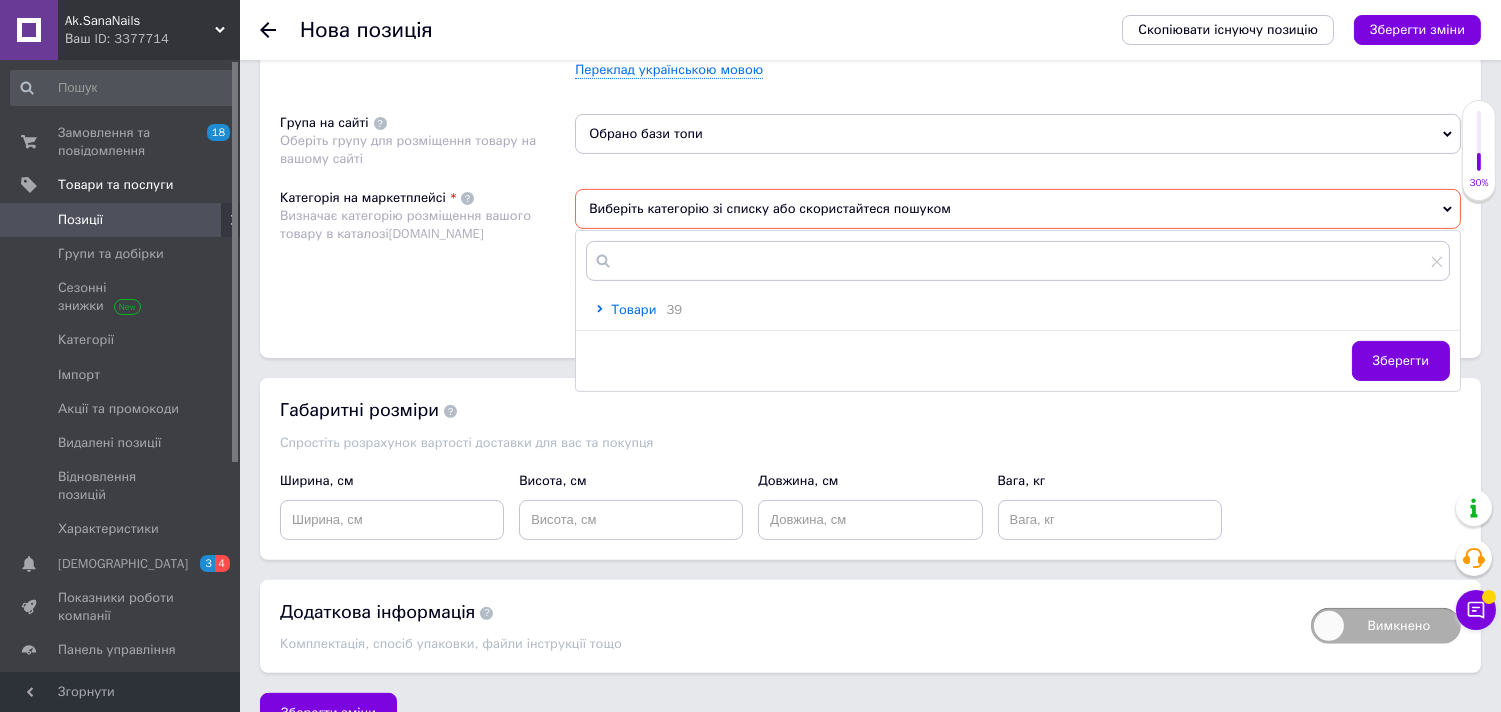 click on "Товари" at bounding box center [633, 309] 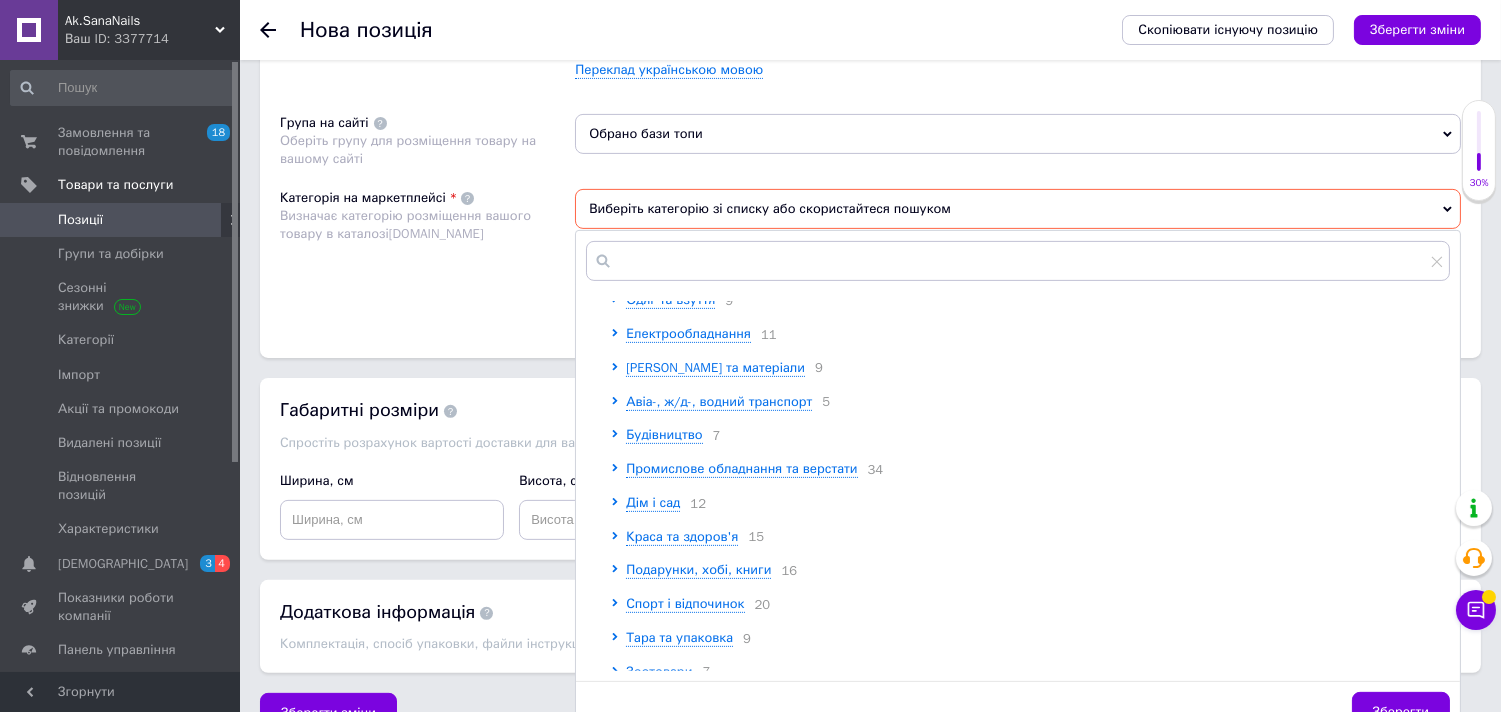 scroll, scrollTop: 222, scrollLeft: 0, axis: vertical 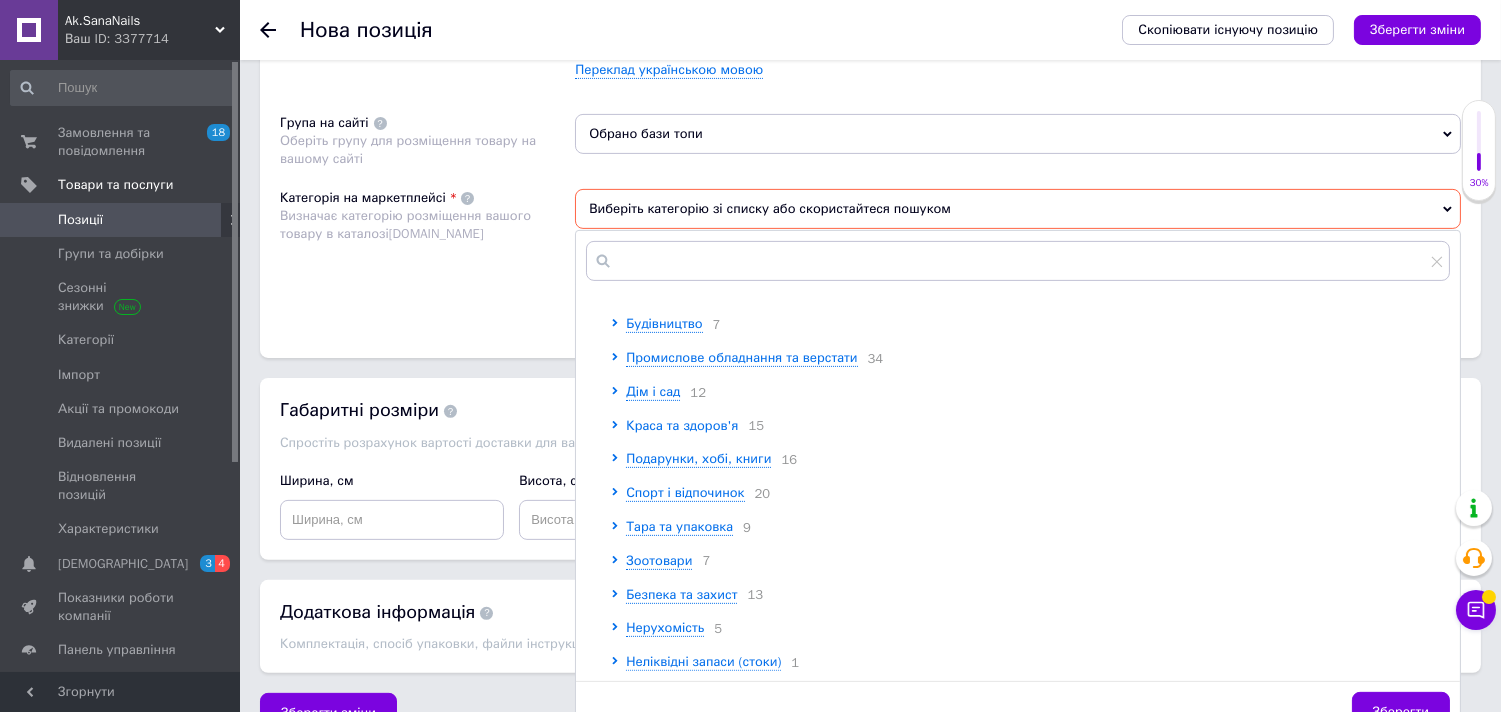 click on "Краса та здоров'я" at bounding box center [682, 425] 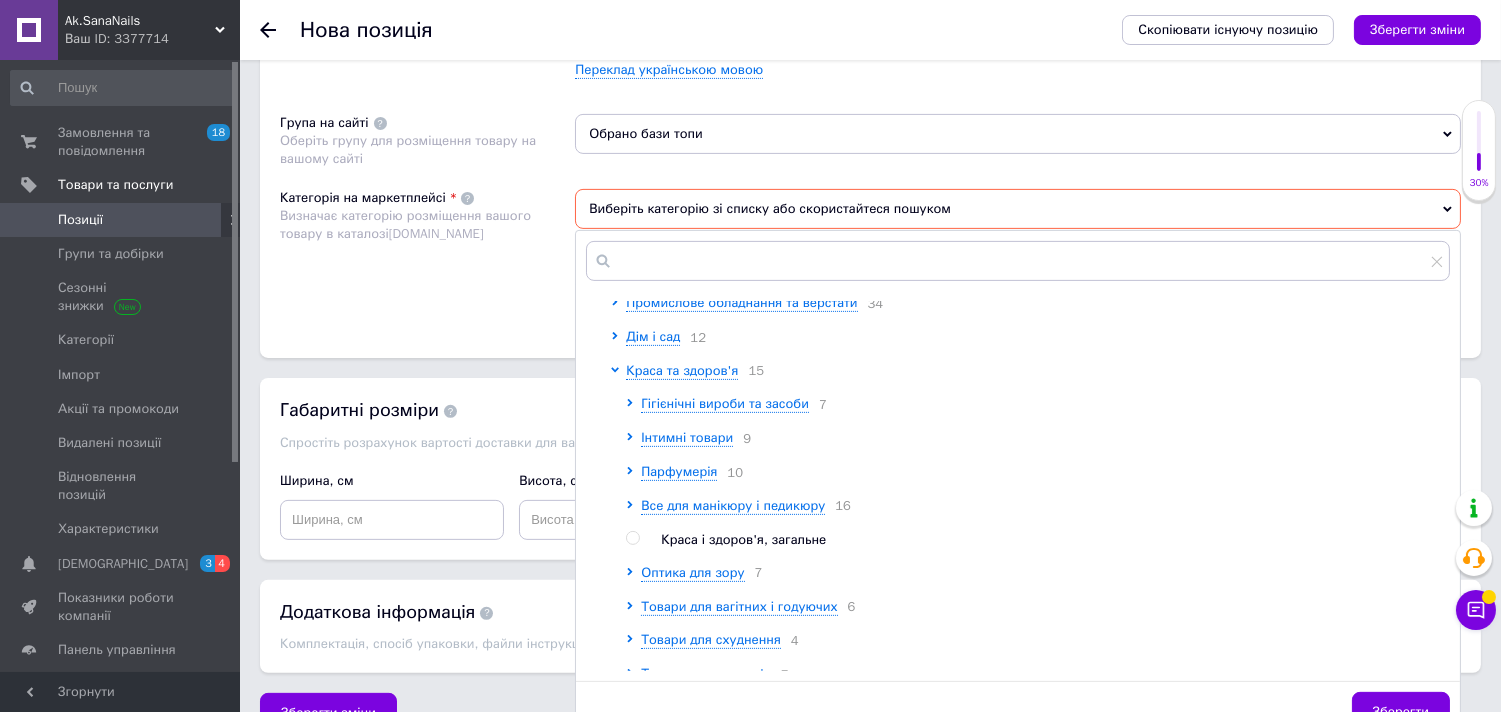 scroll, scrollTop: 333, scrollLeft: 0, axis: vertical 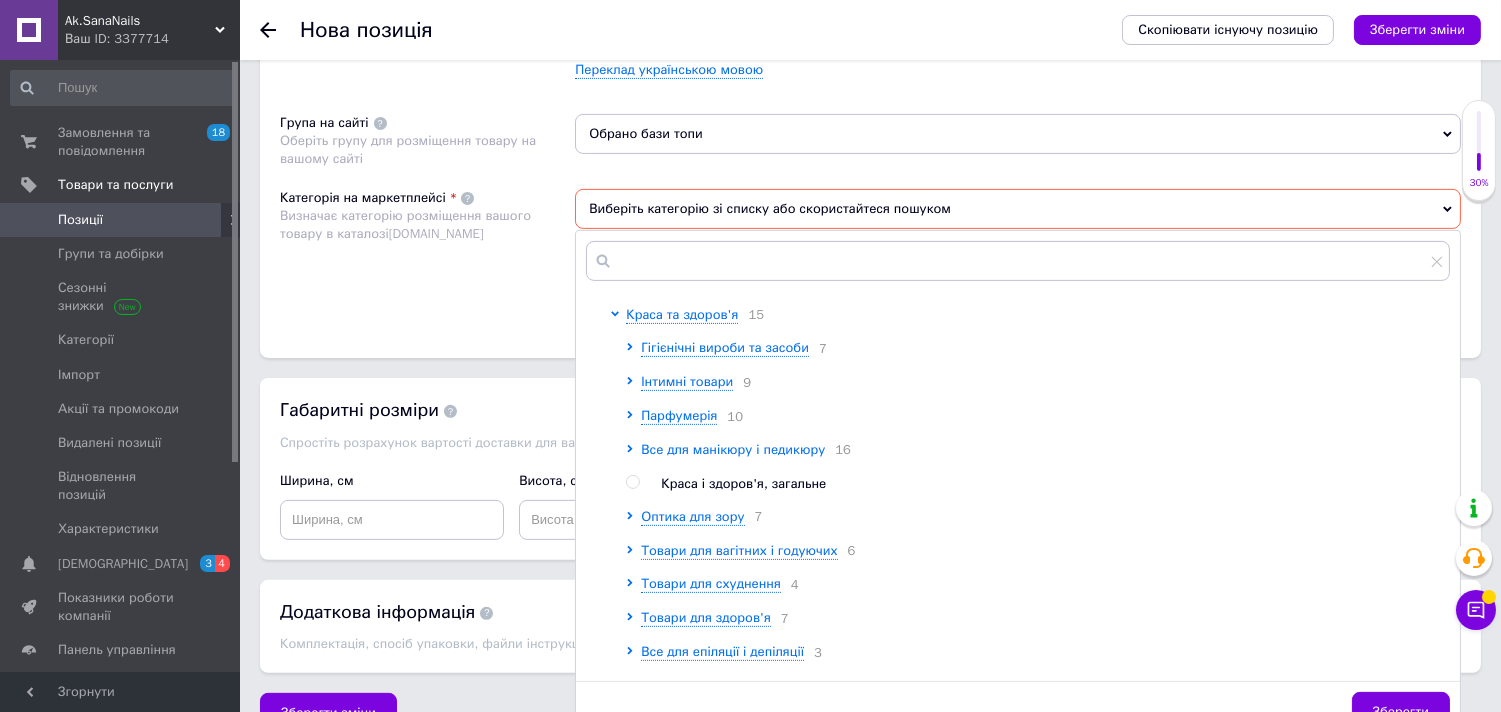 click on "Все для манікюру і педикюру" at bounding box center [733, 449] 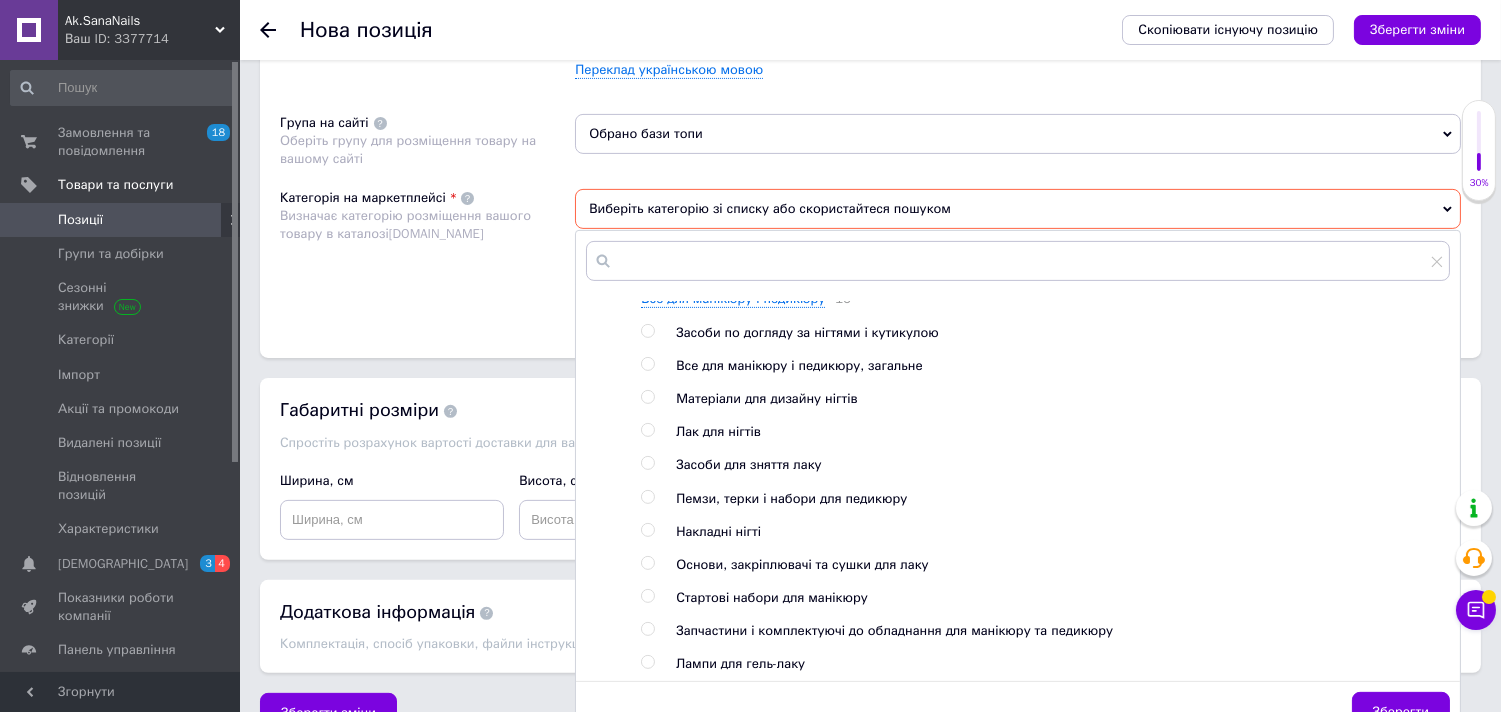 scroll, scrollTop: 444, scrollLeft: 0, axis: vertical 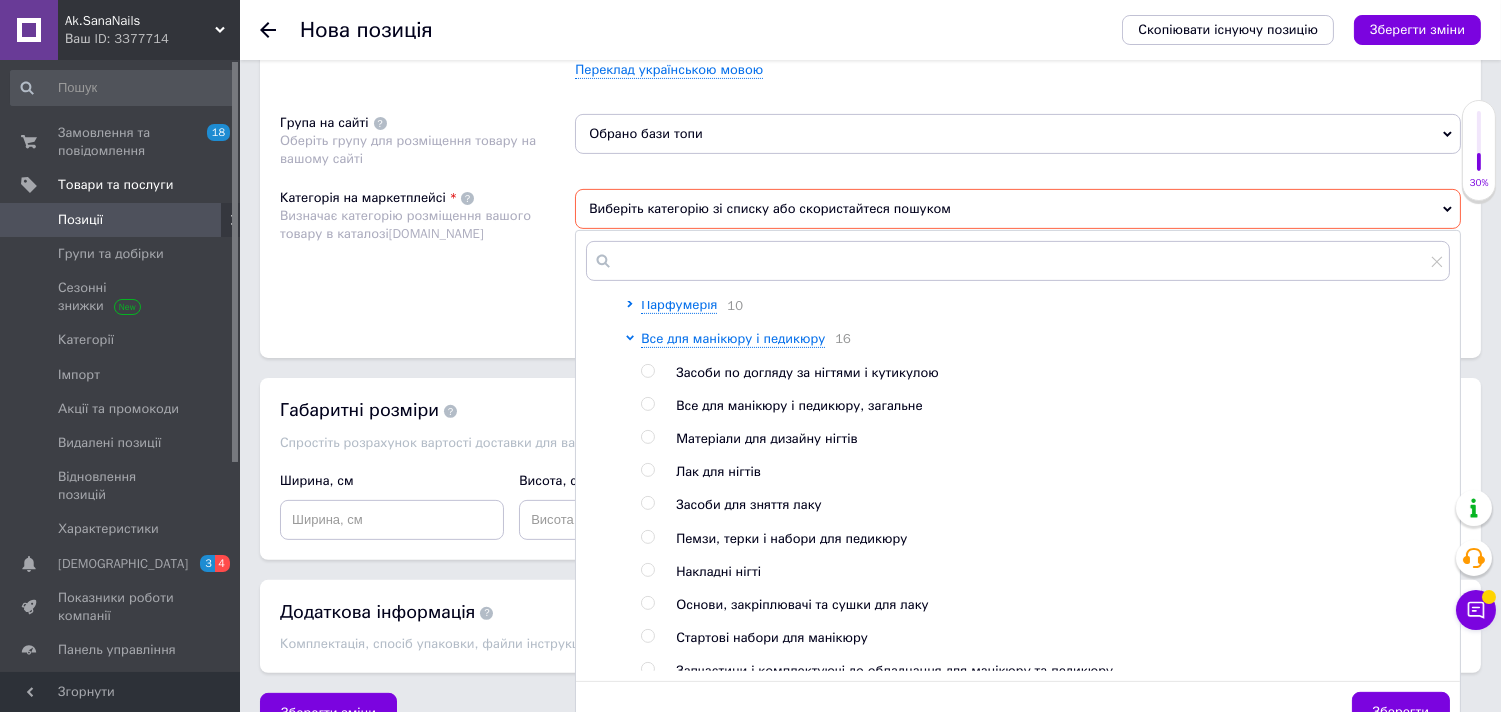 click at bounding box center [647, 404] 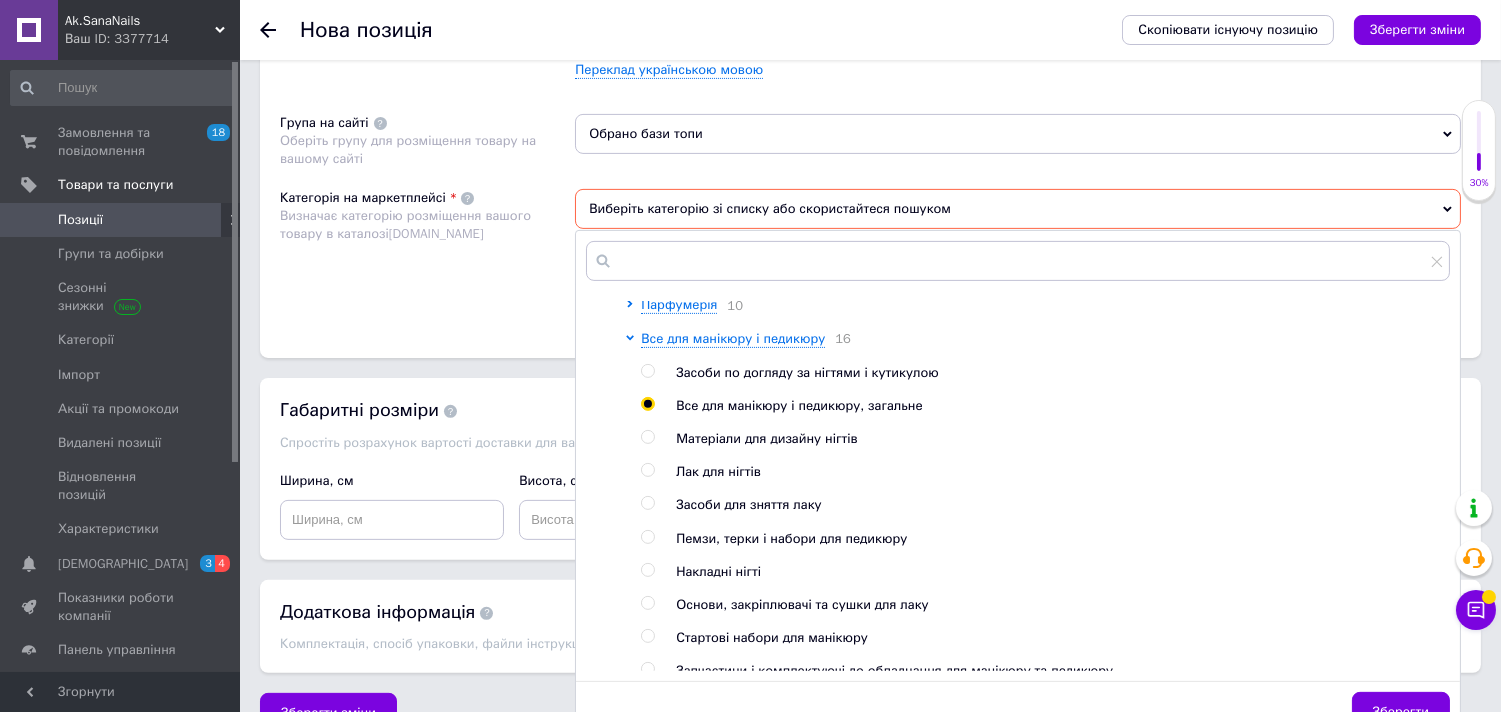 radio on "true" 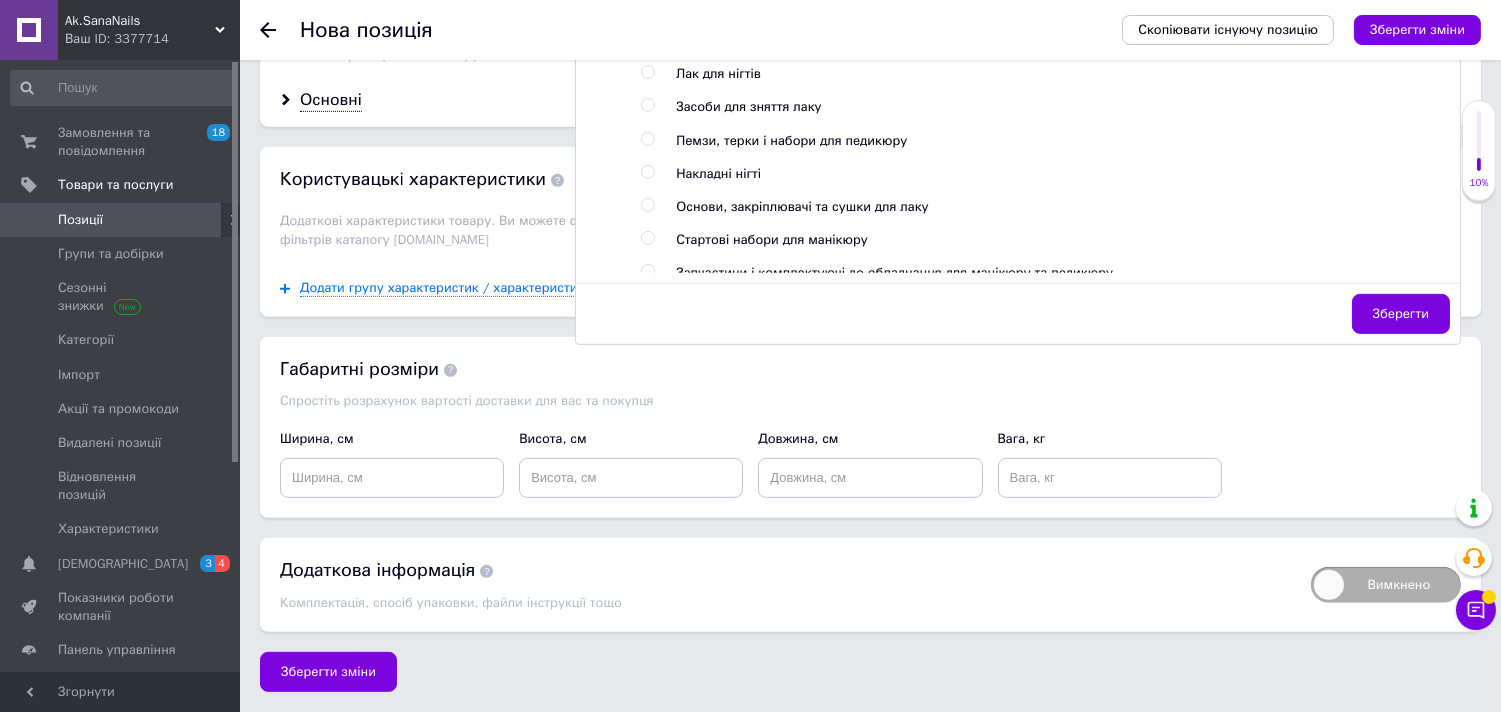 scroll, scrollTop: 1881, scrollLeft: 0, axis: vertical 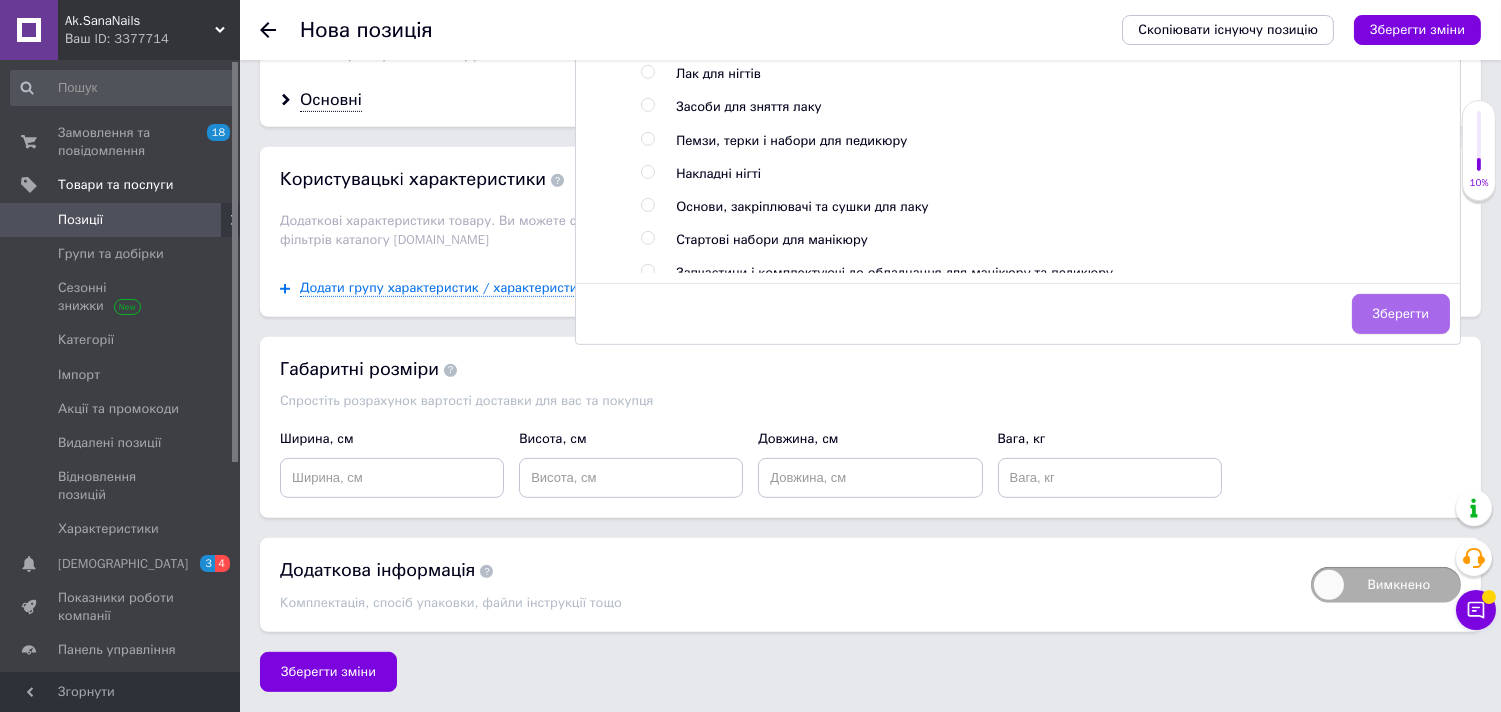 click on "Зберегти" at bounding box center (1401, 314) 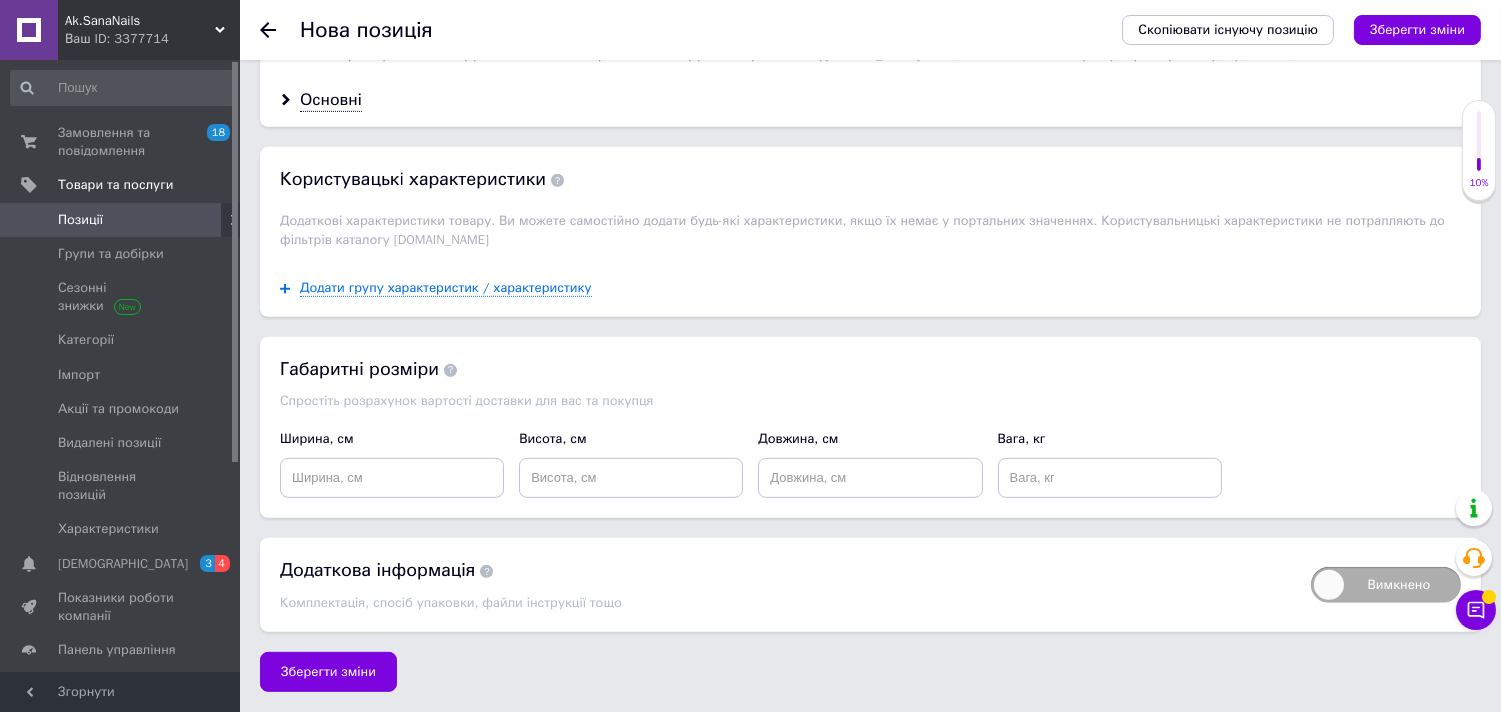 scroll, scrollTop: 1436, scrollLeft: 0, axis: vertical 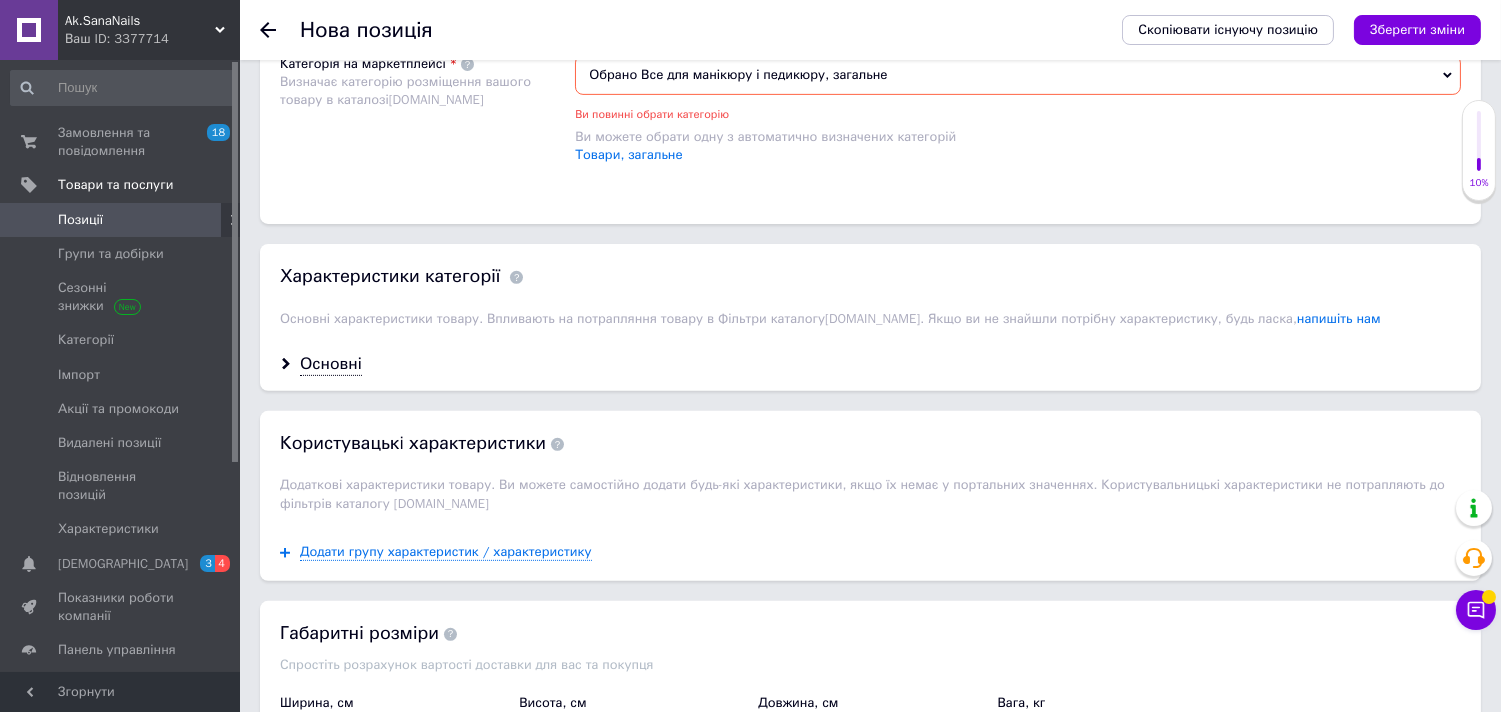 click on "Скопіювати існуючу позицію Зберегти зміни" at bounding box center [1291, 30] 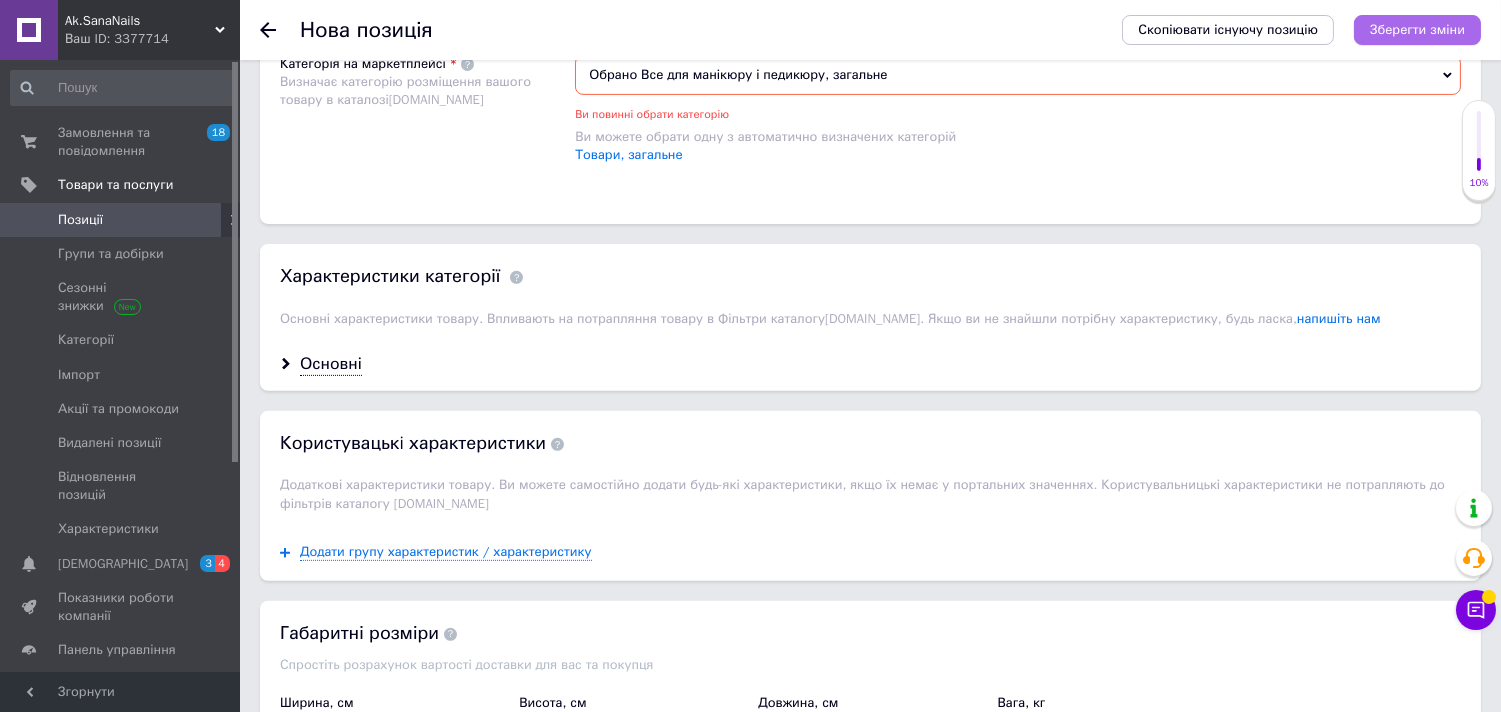 click on "Зберегти зміни" at bounding box center [1417, 29] 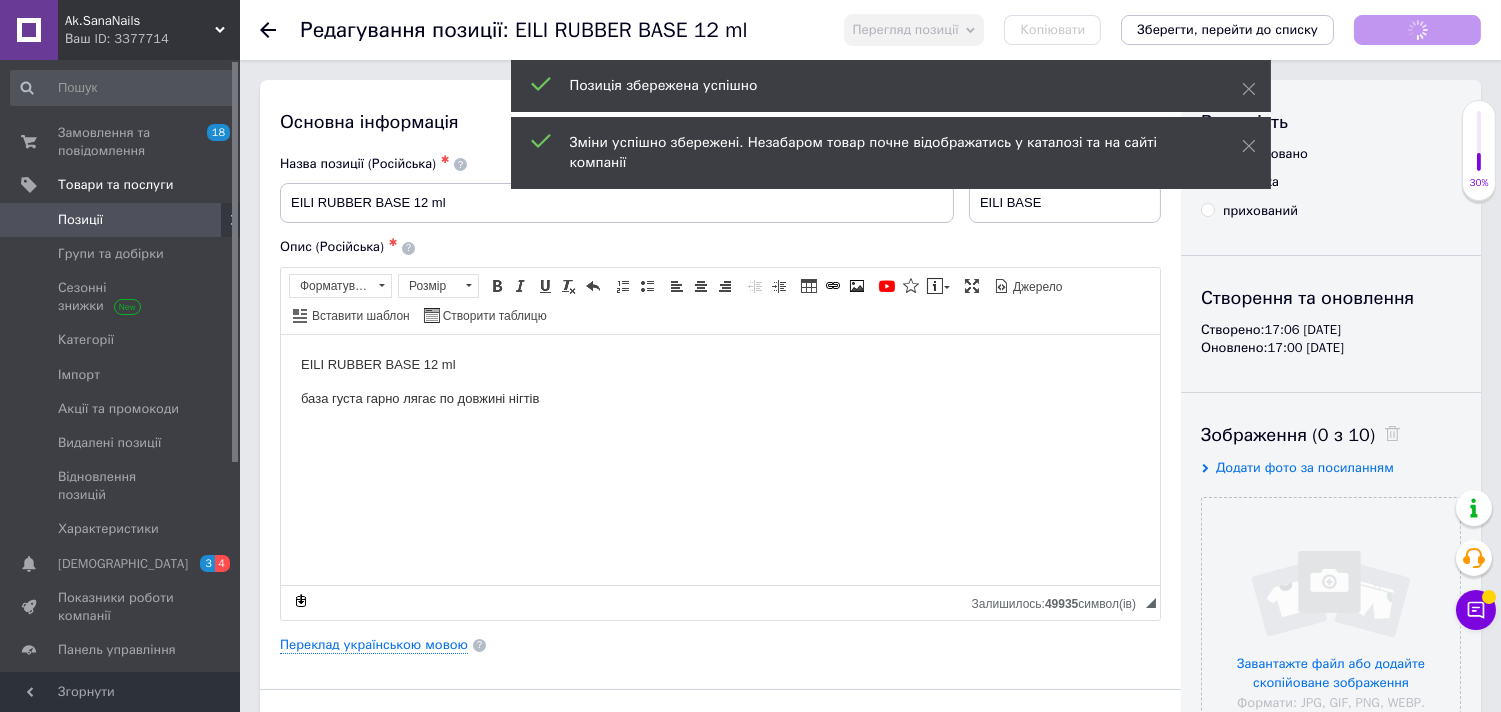 scroll, scrollTop: 0, scrollLeft: 0, axis: both 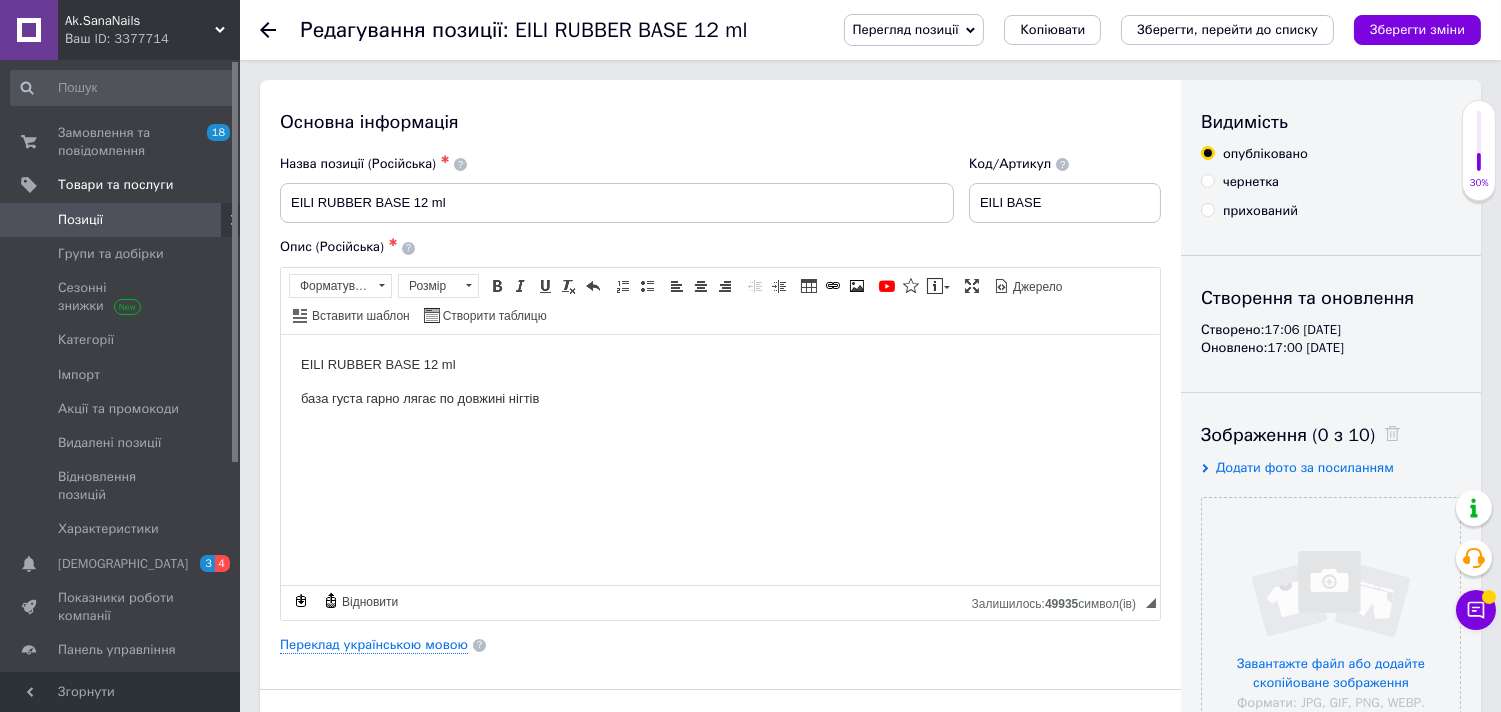 click on "Позиції" at bounding box center (80, 220) 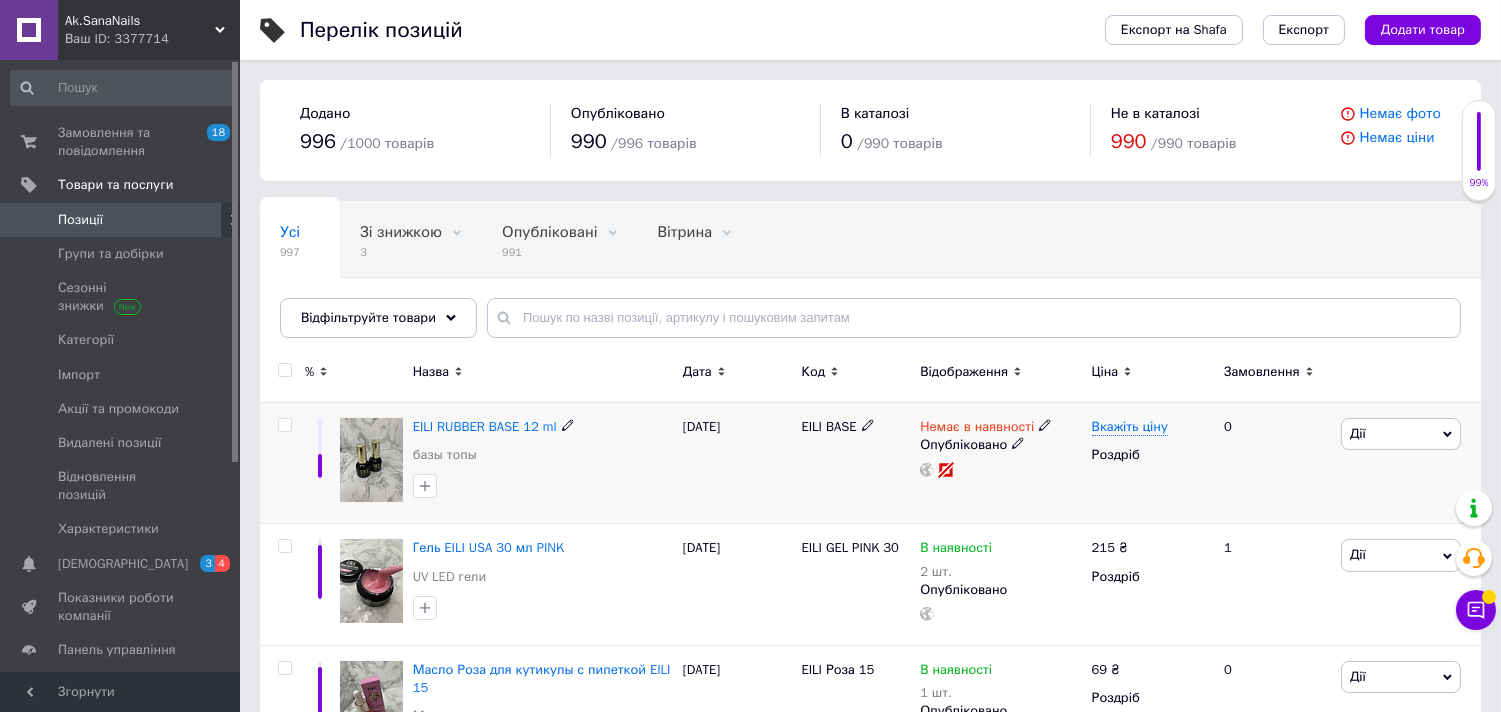 click at bounding box center (371, 460) 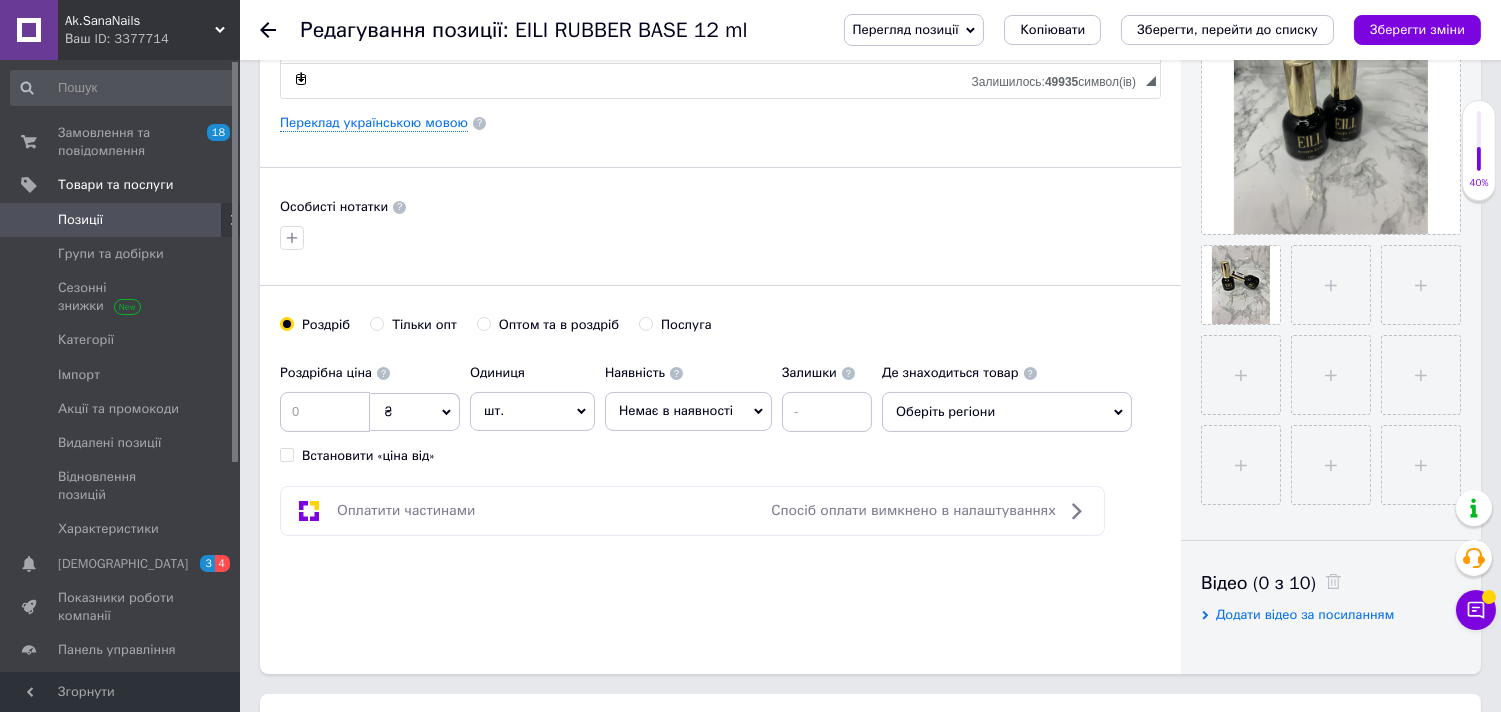 scroll, scrollTop: 555, scrollLeft: 0, axis: vertical 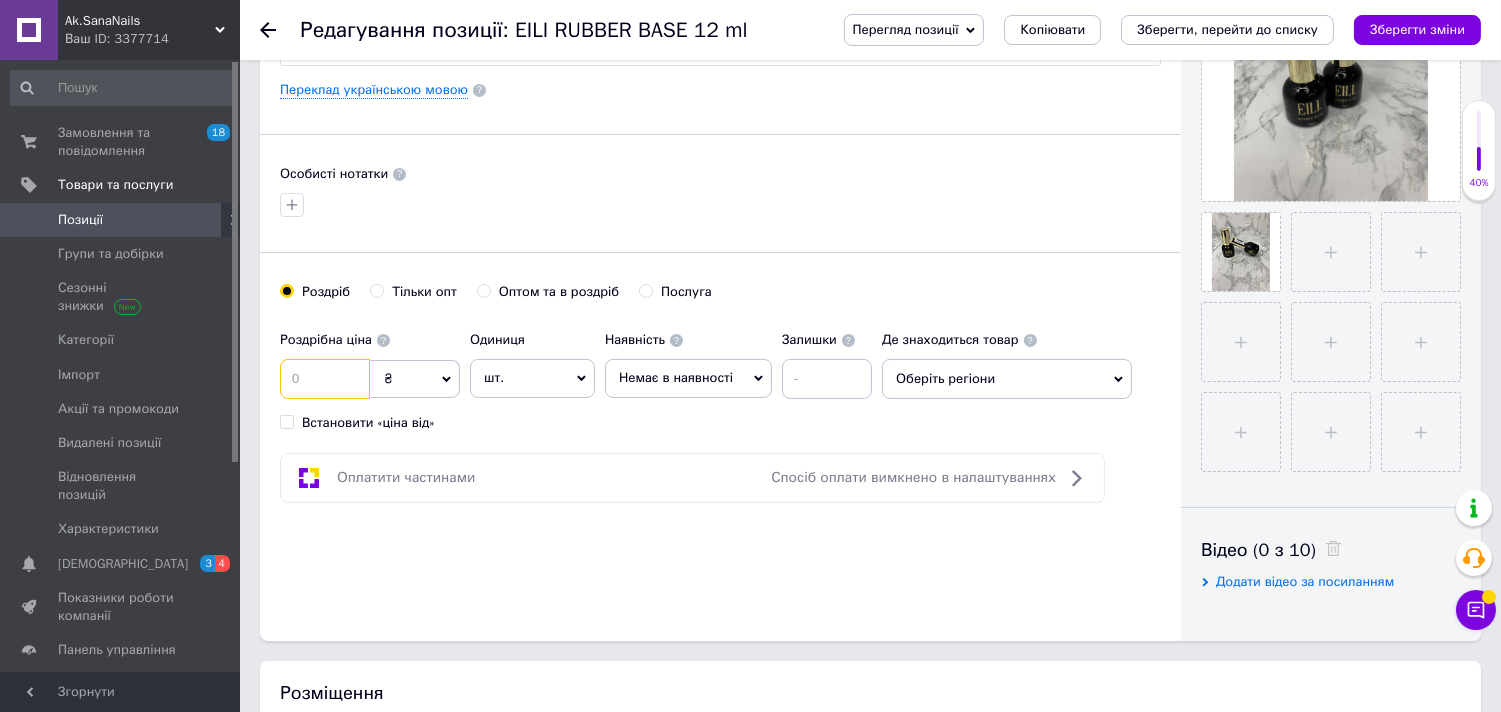 click at bounding box center [325, 379] 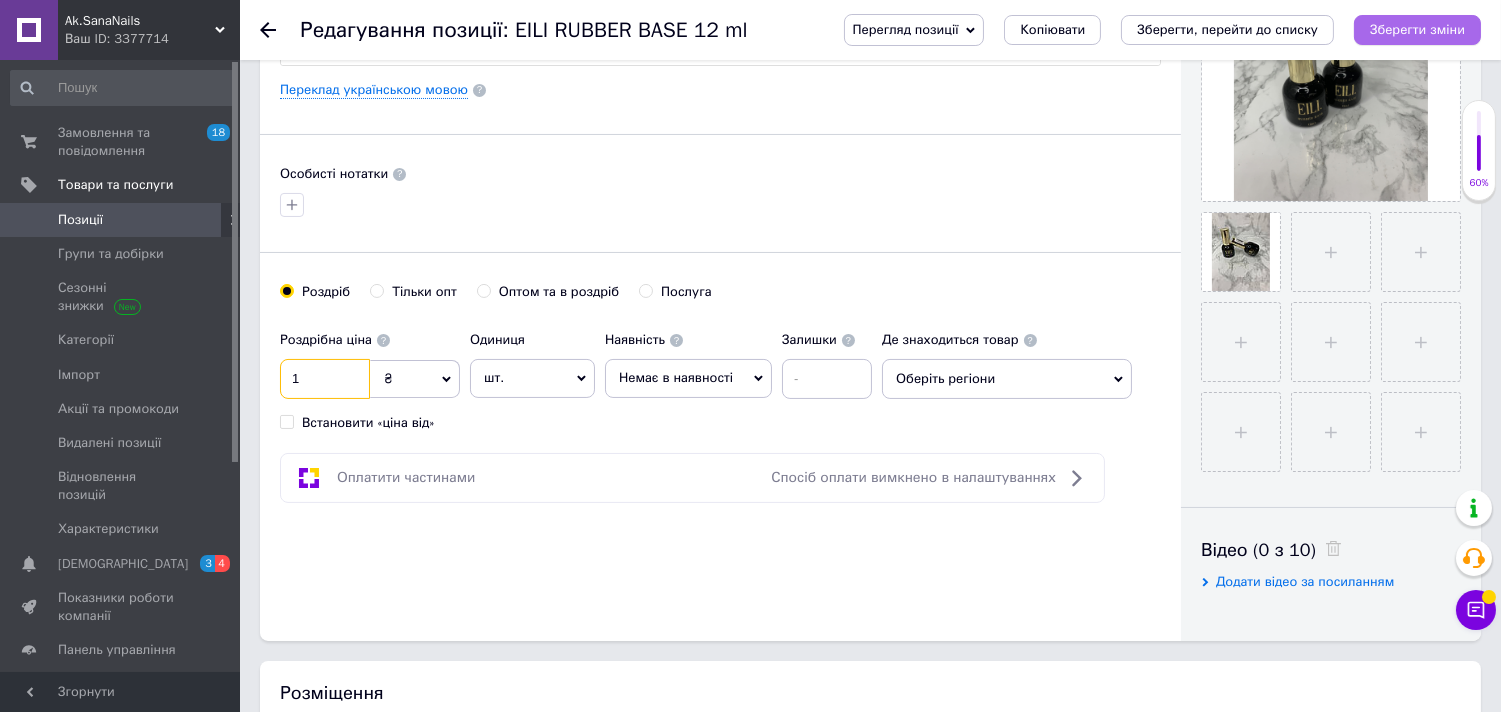 type on "1" 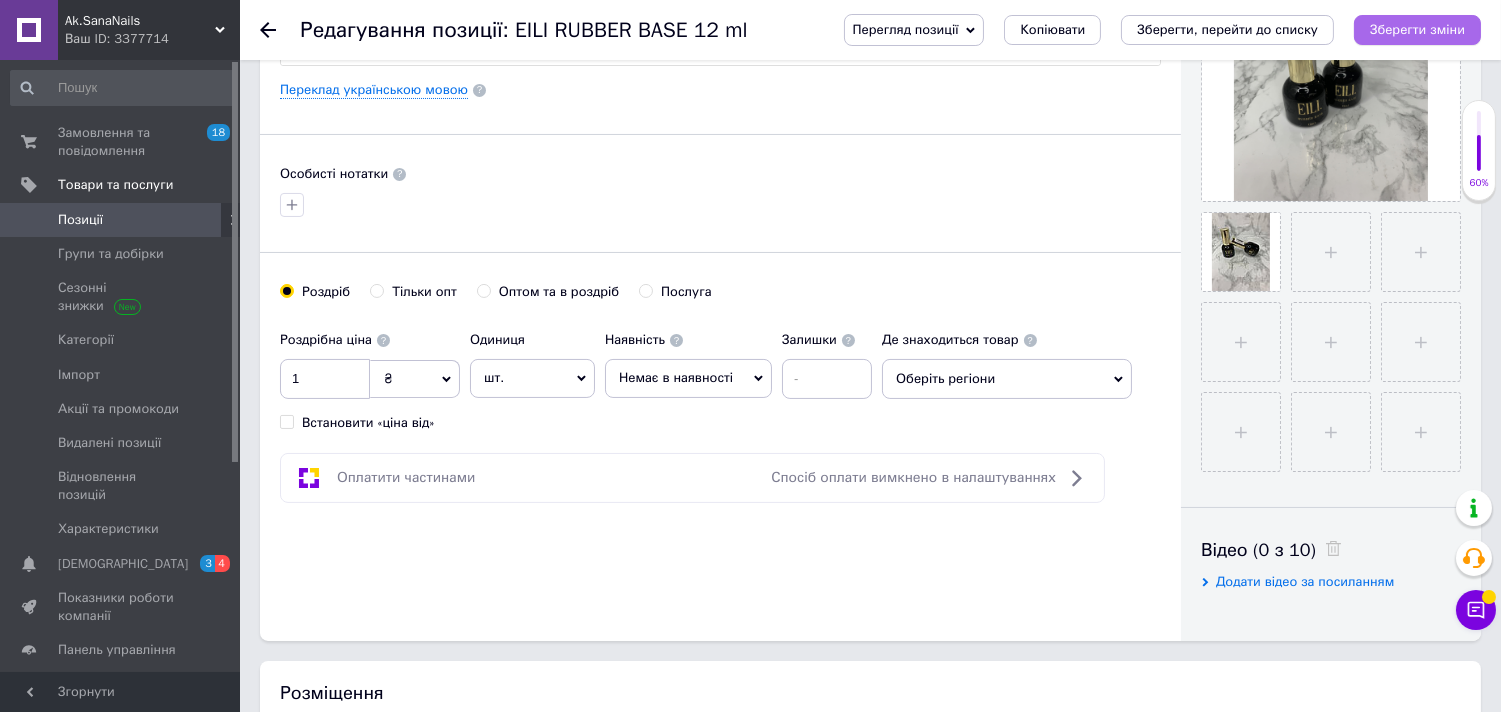 click on "Зберегти зміни" at bounding box center (1417, 29) 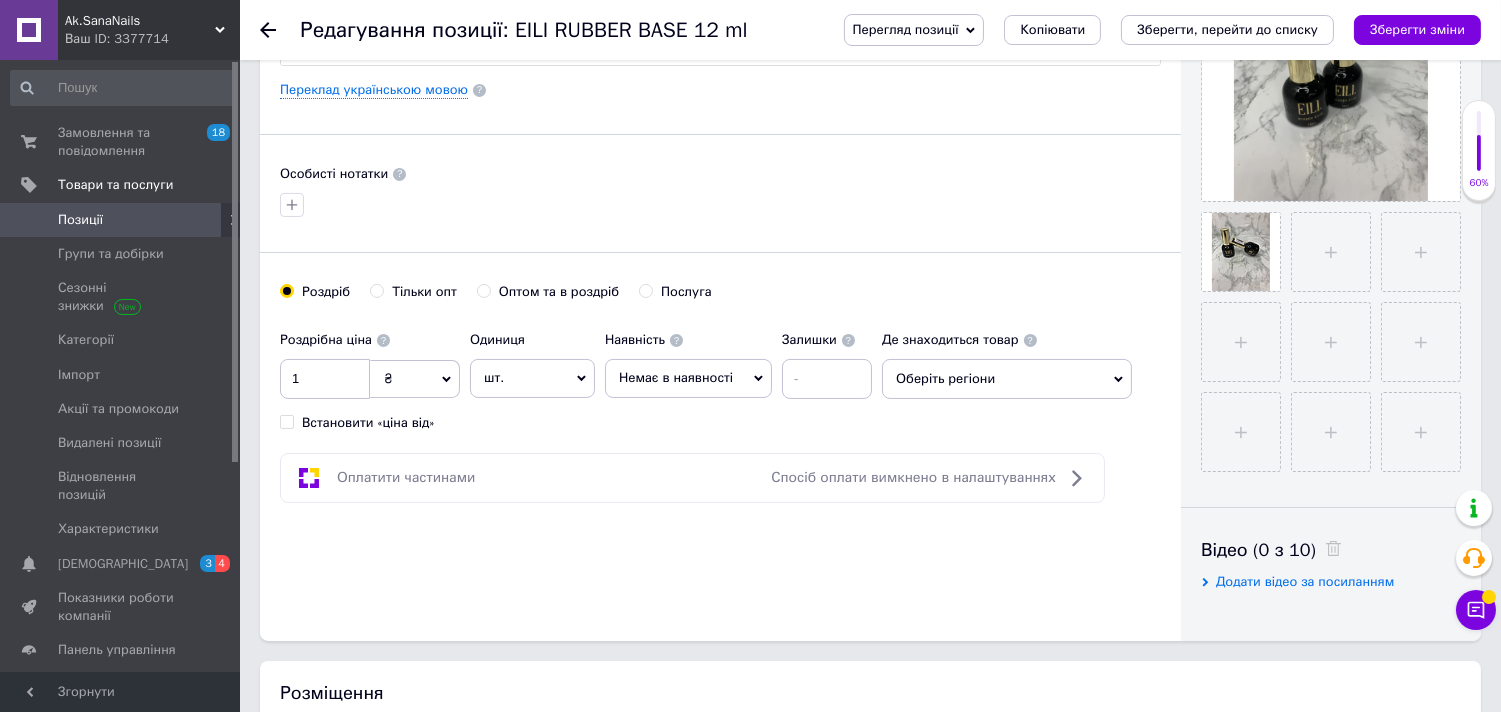 click on "Позиції" at bounding box center (121, 220) 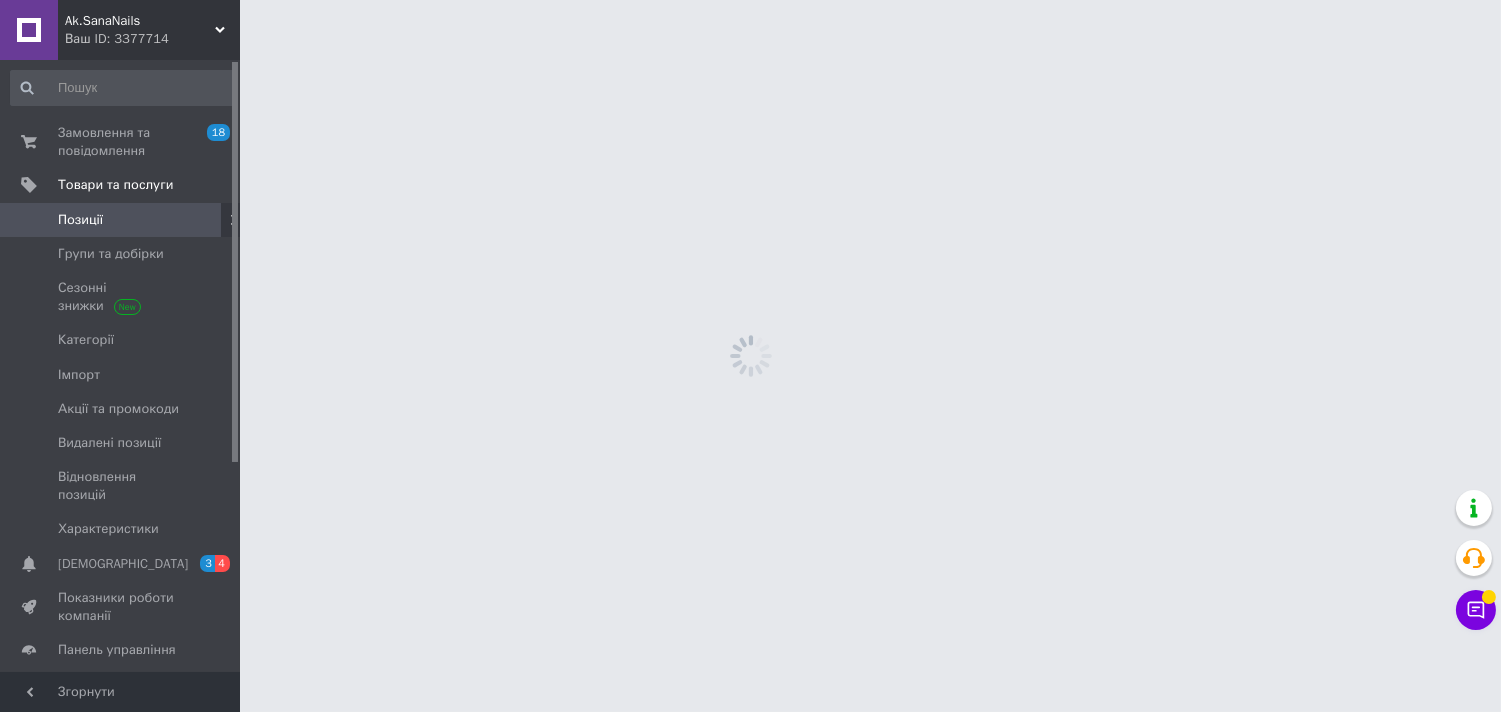 scroll, scrollTop: 0, scrollLeft: 0, axis: both 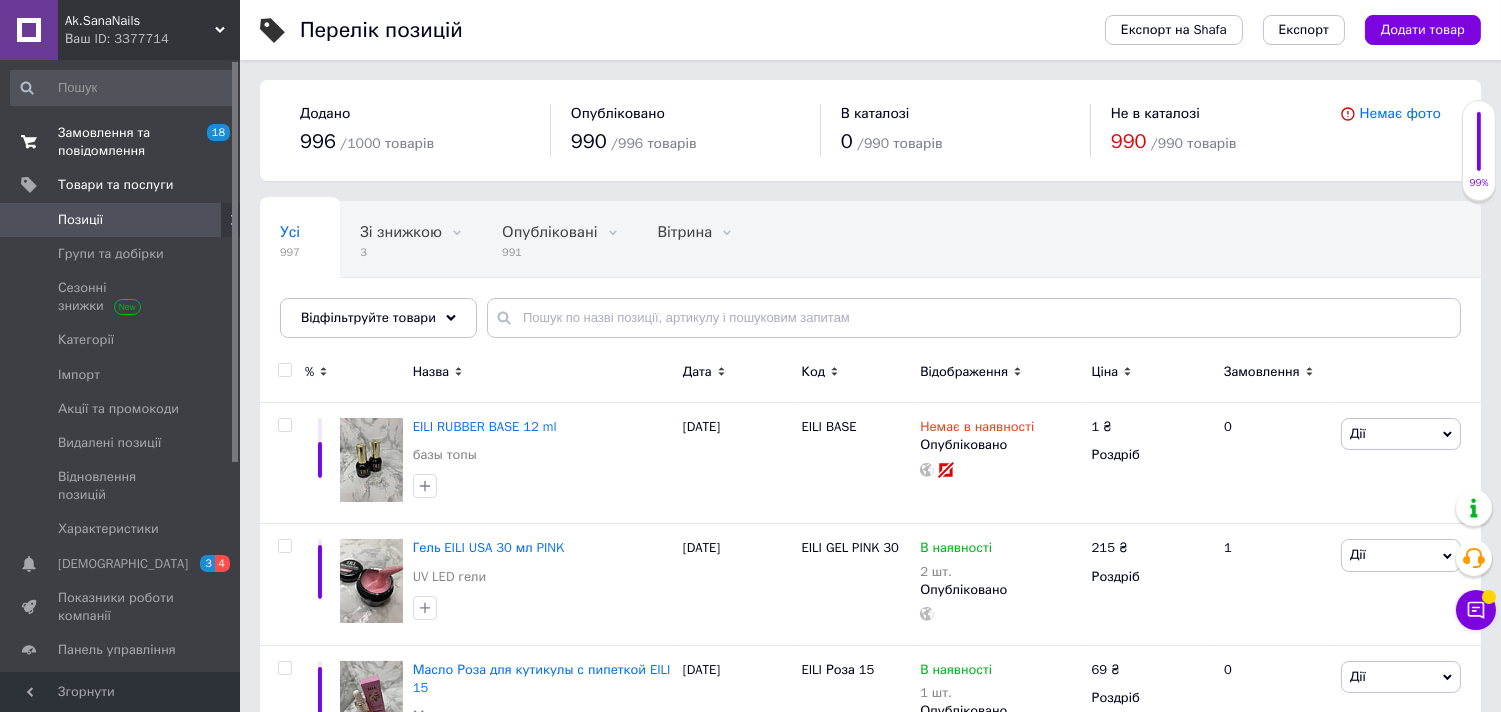 click on "Замовлення та повідомлення" at bounding box center [121, 142] 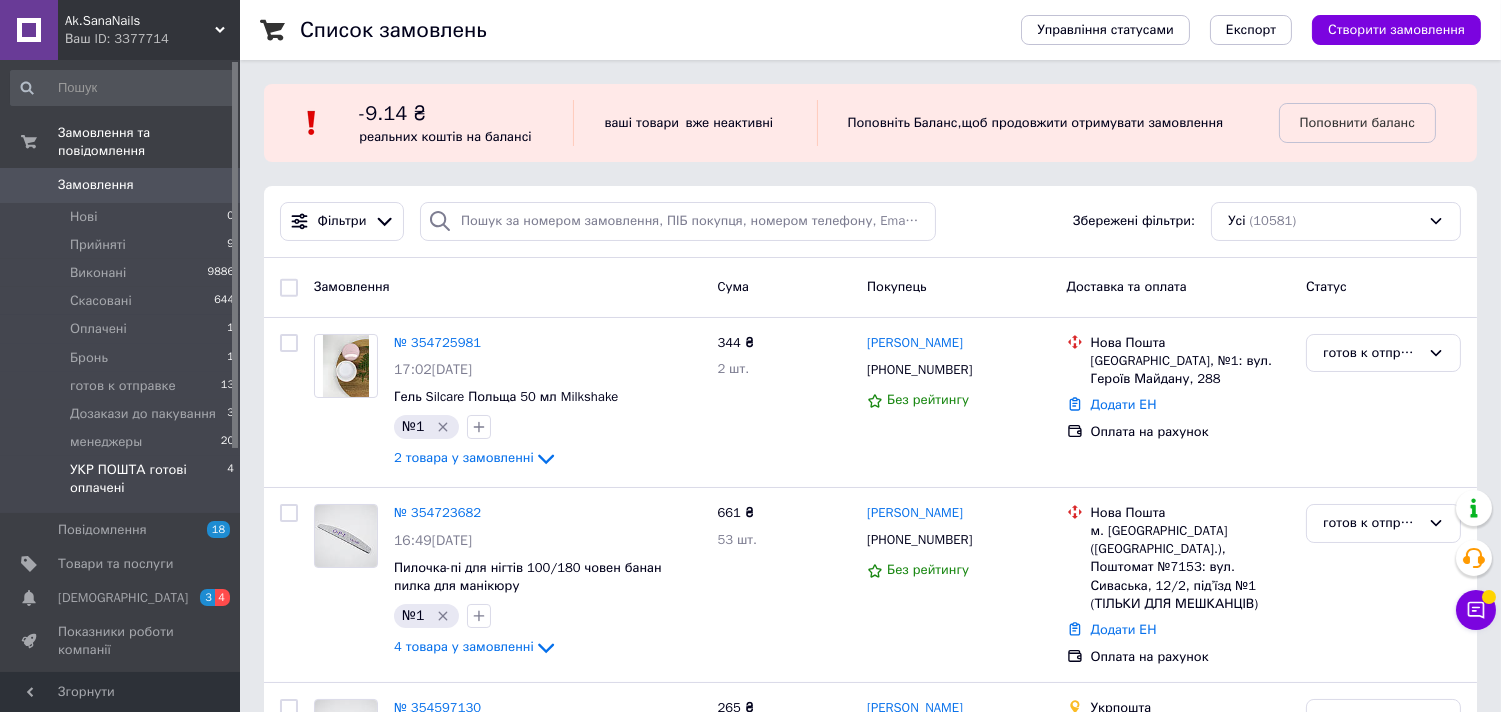 click on "УКР ПОШТА готові оплачені" at bounding box center (148, 479) 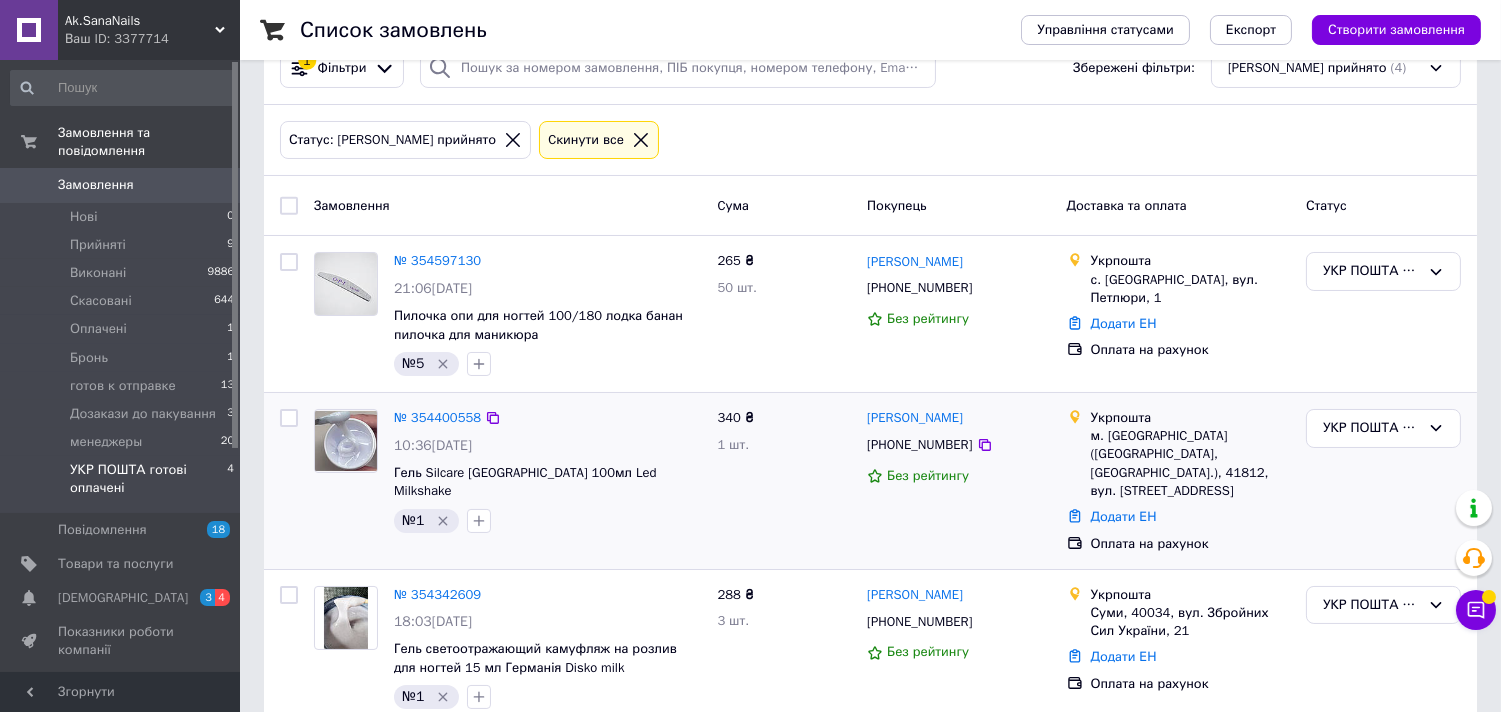 scroll, scrollTop: 374, scrollLeft: 0, axis: vertical 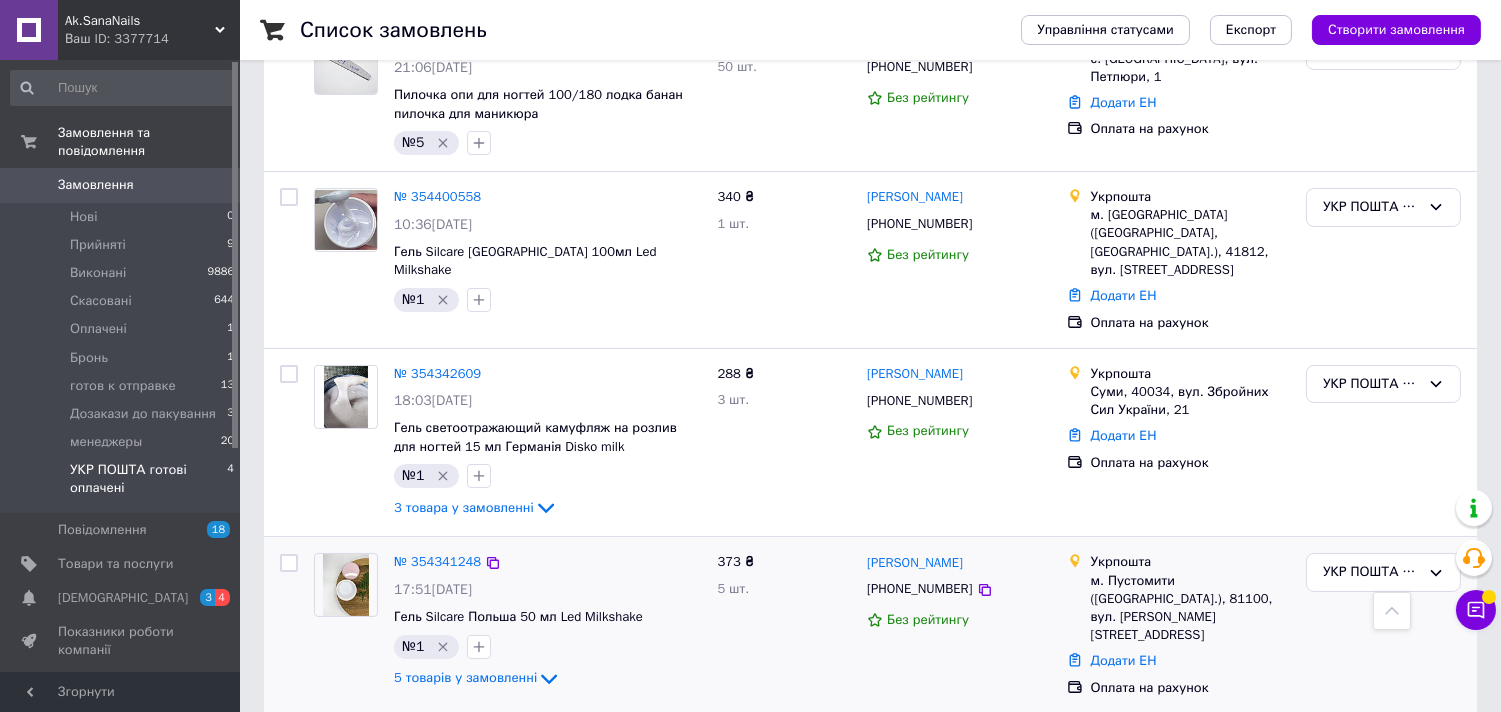 click at bounding box center (346, 585) 